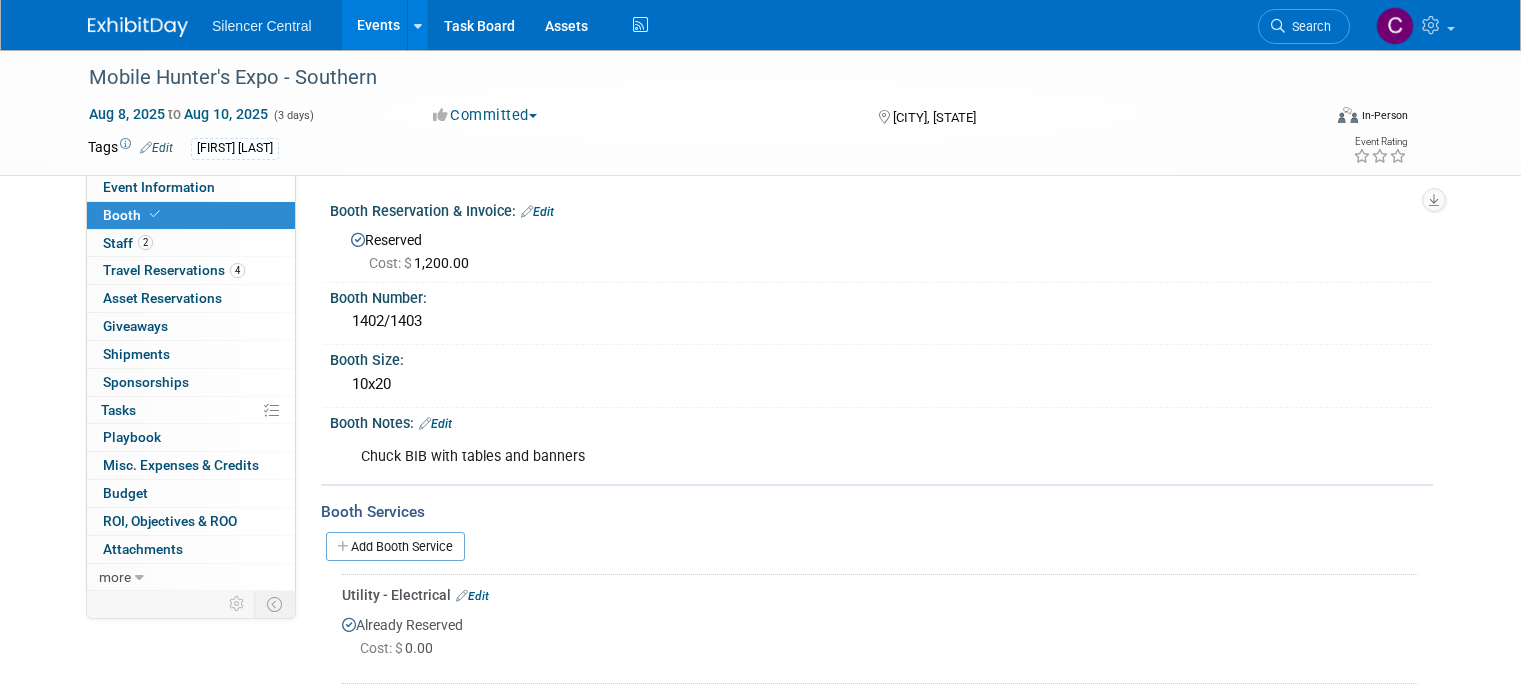 scroll, scrollTop: 87, scrollLeft: 0, axis: vertical 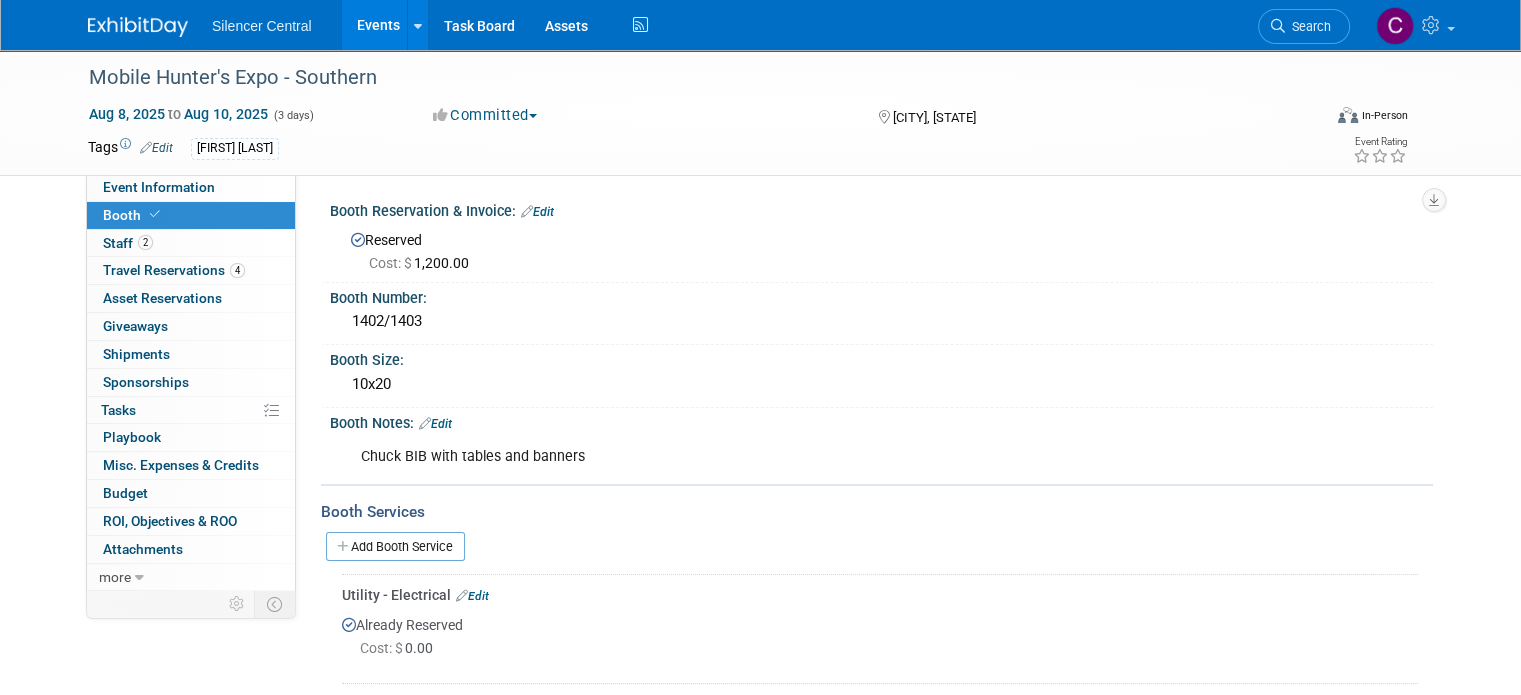 click at bounding box center [138, 27] 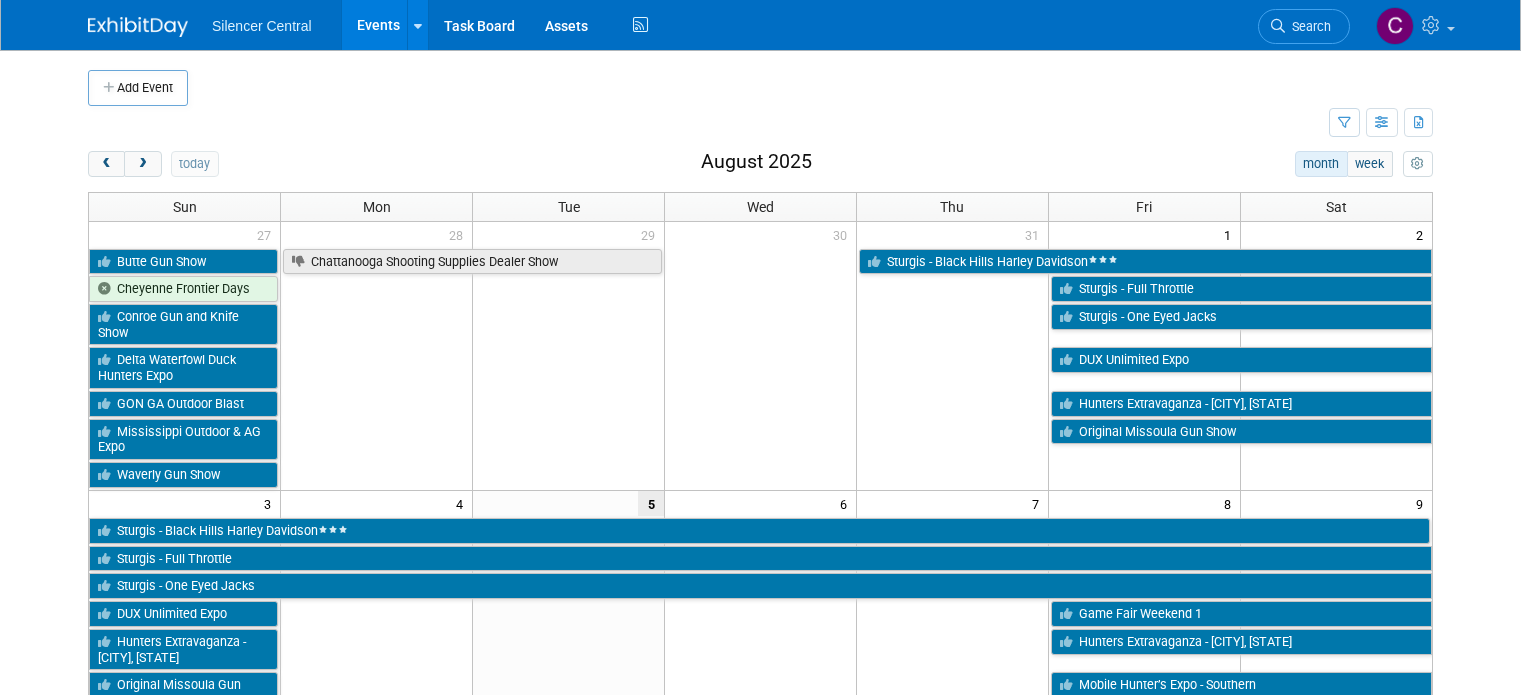 scroll, scrollTop: 0, scrollLeft: 0, axis: both 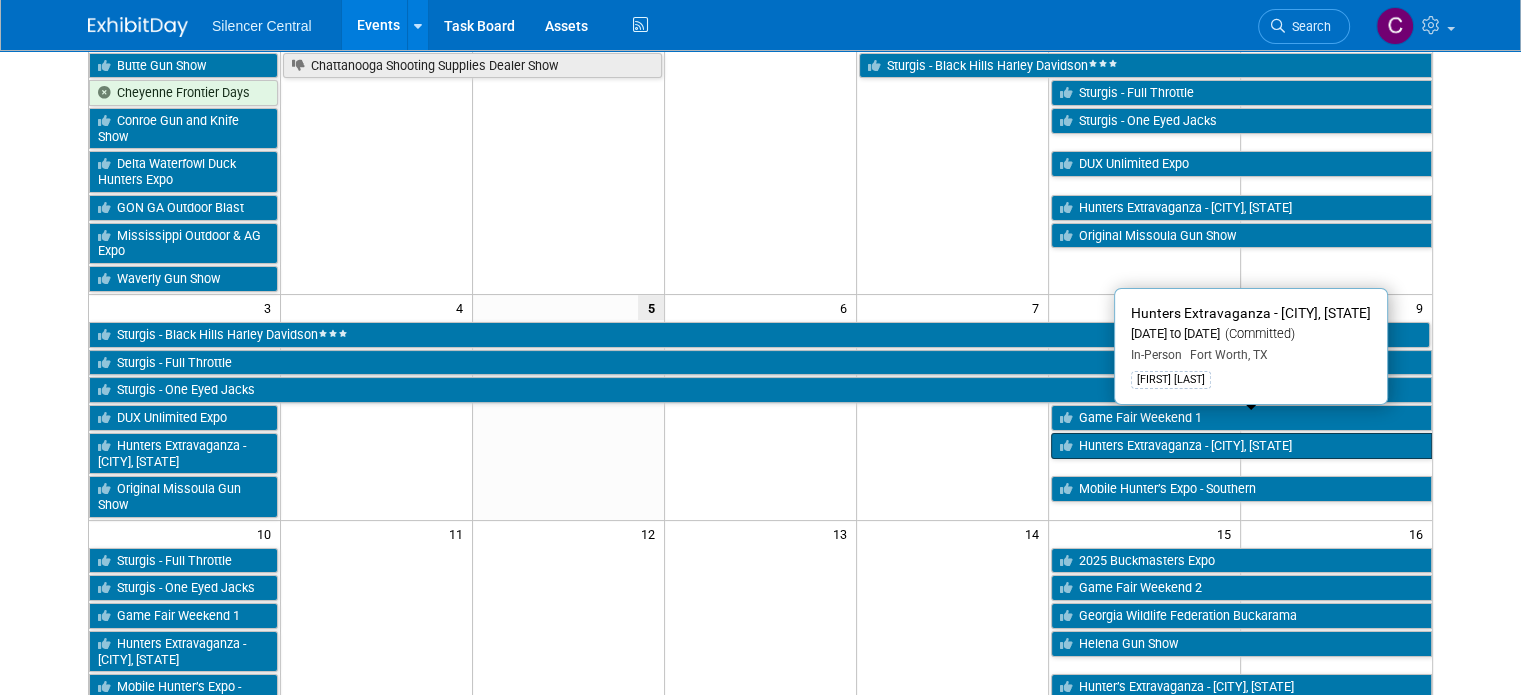 click on "[EVENT_NAME] - [CITY], [STATE]" at bounding box center [1241, 446] 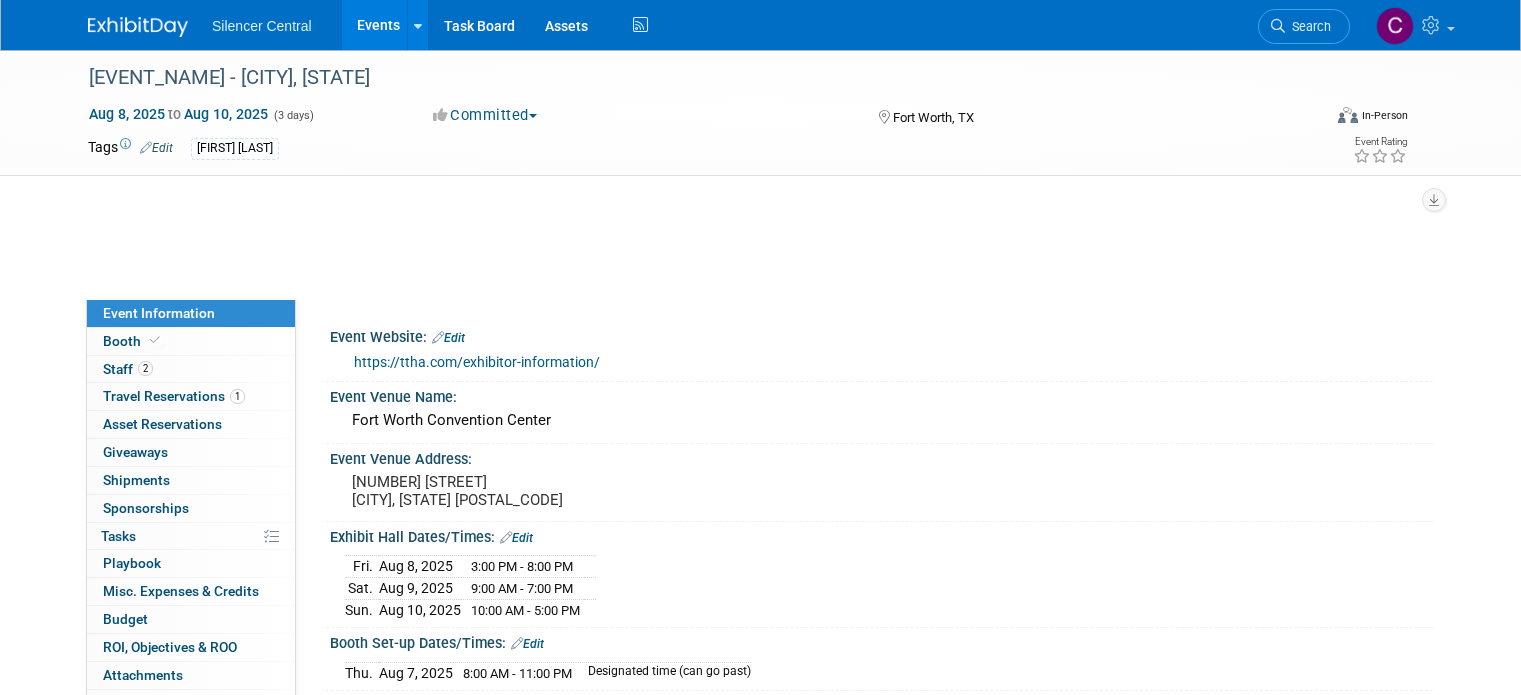 scroll, scrollTop: 0, scrollLeft: 0, axis: both 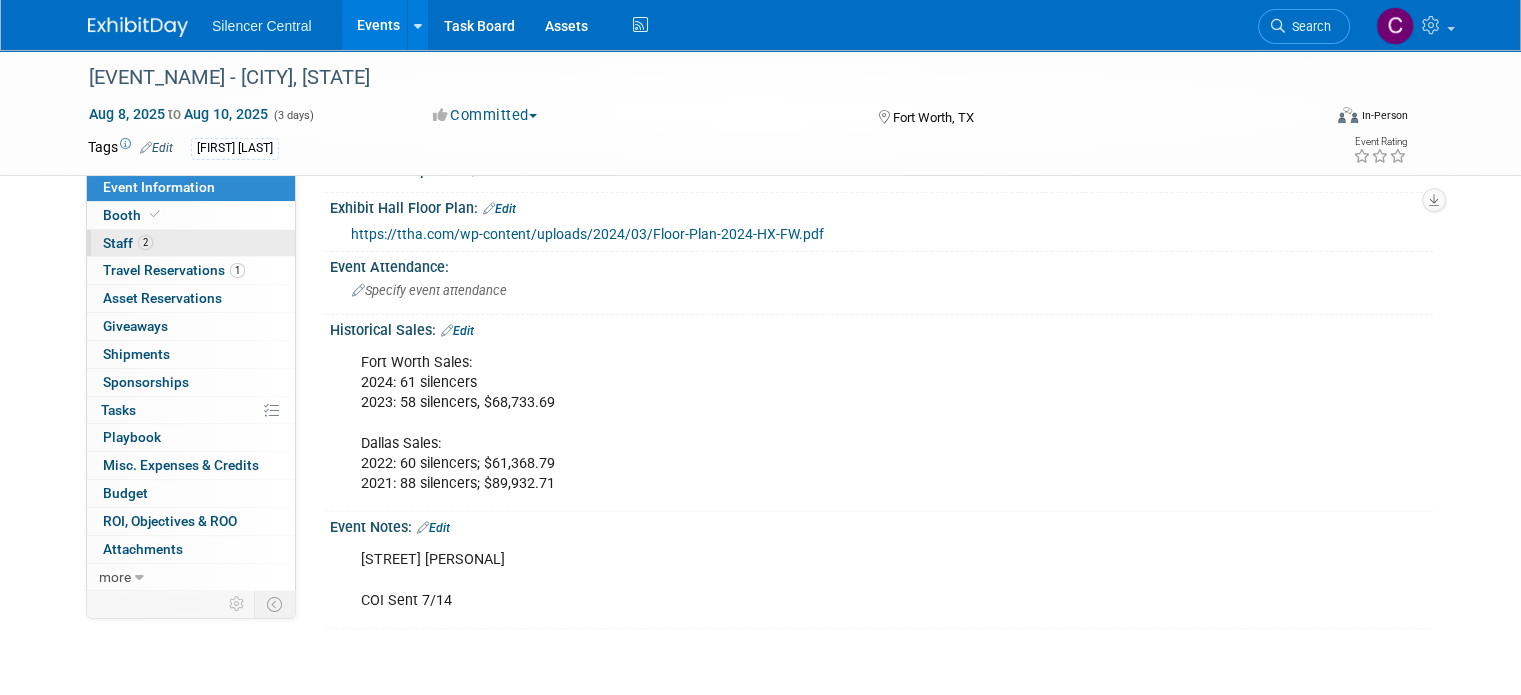 click on "2
Staff 2" at bounding box center (191, 243) 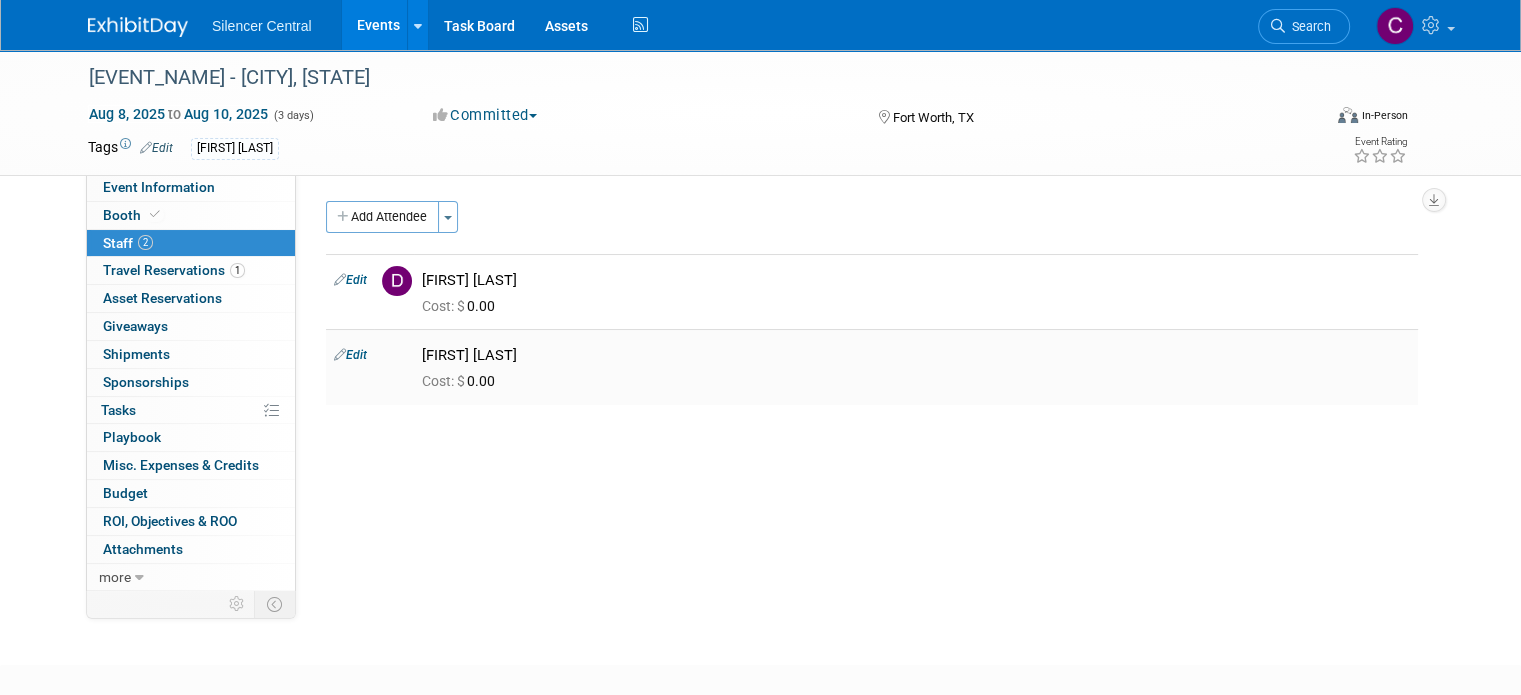 click on "Edit" at bounding box center [350, 355] 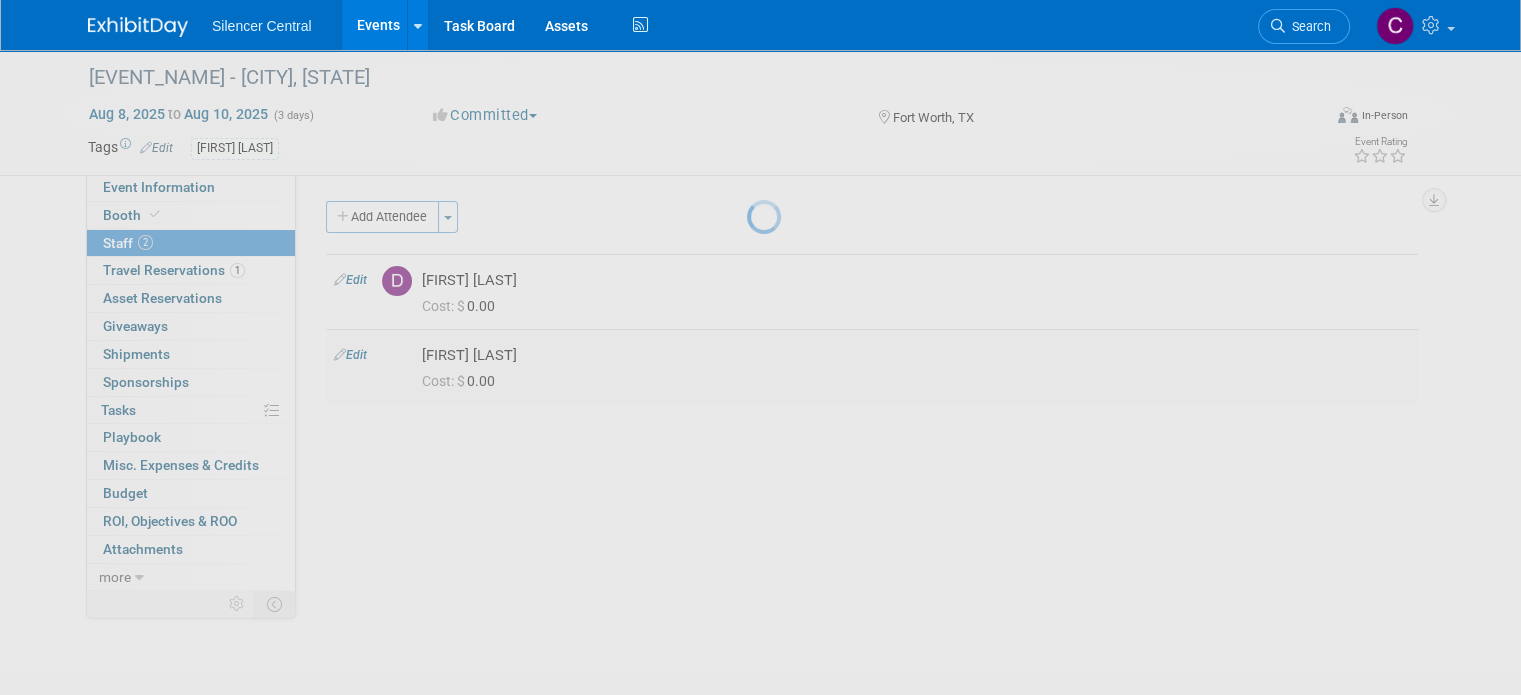 select on "7369832c-ada4-4a52-8fc6-e995498acea1" 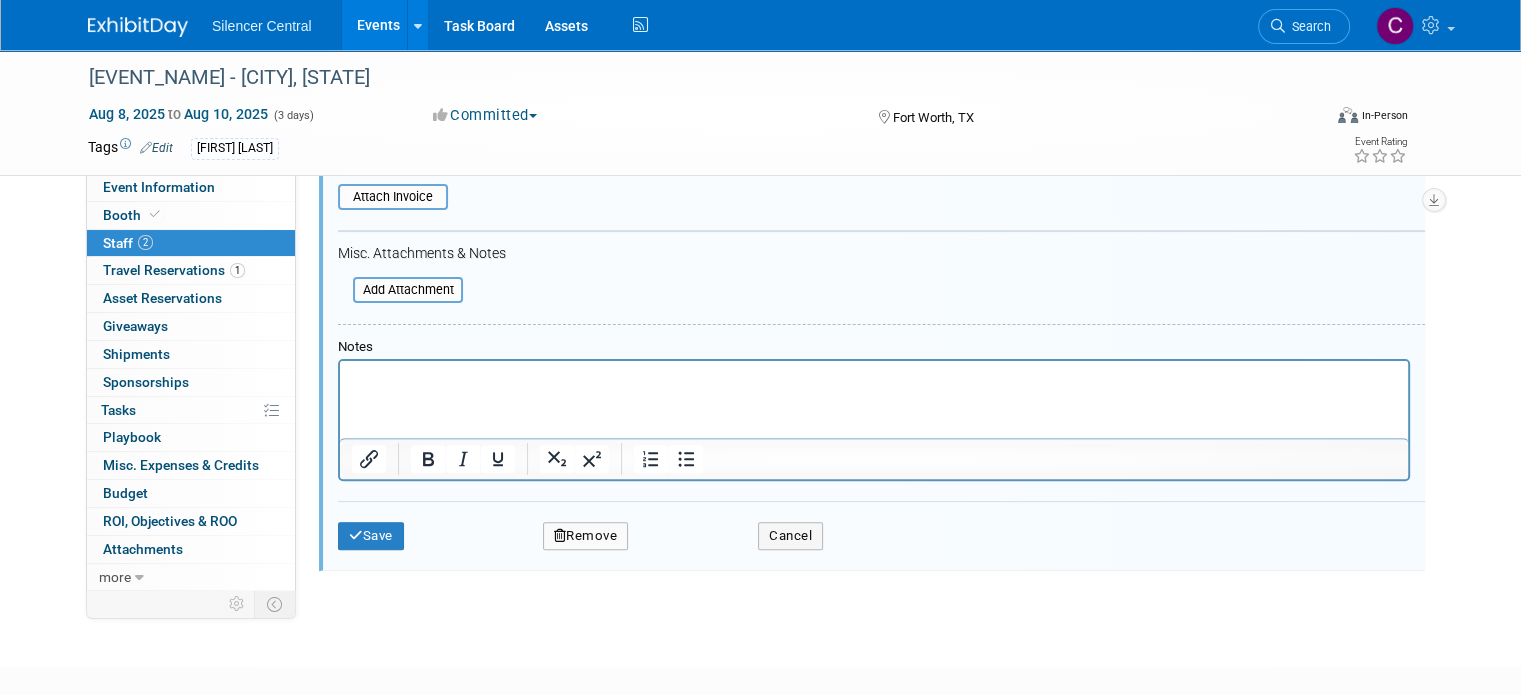 scroll, scrollTop: 542, scrollLeft: 0, axis: vertical 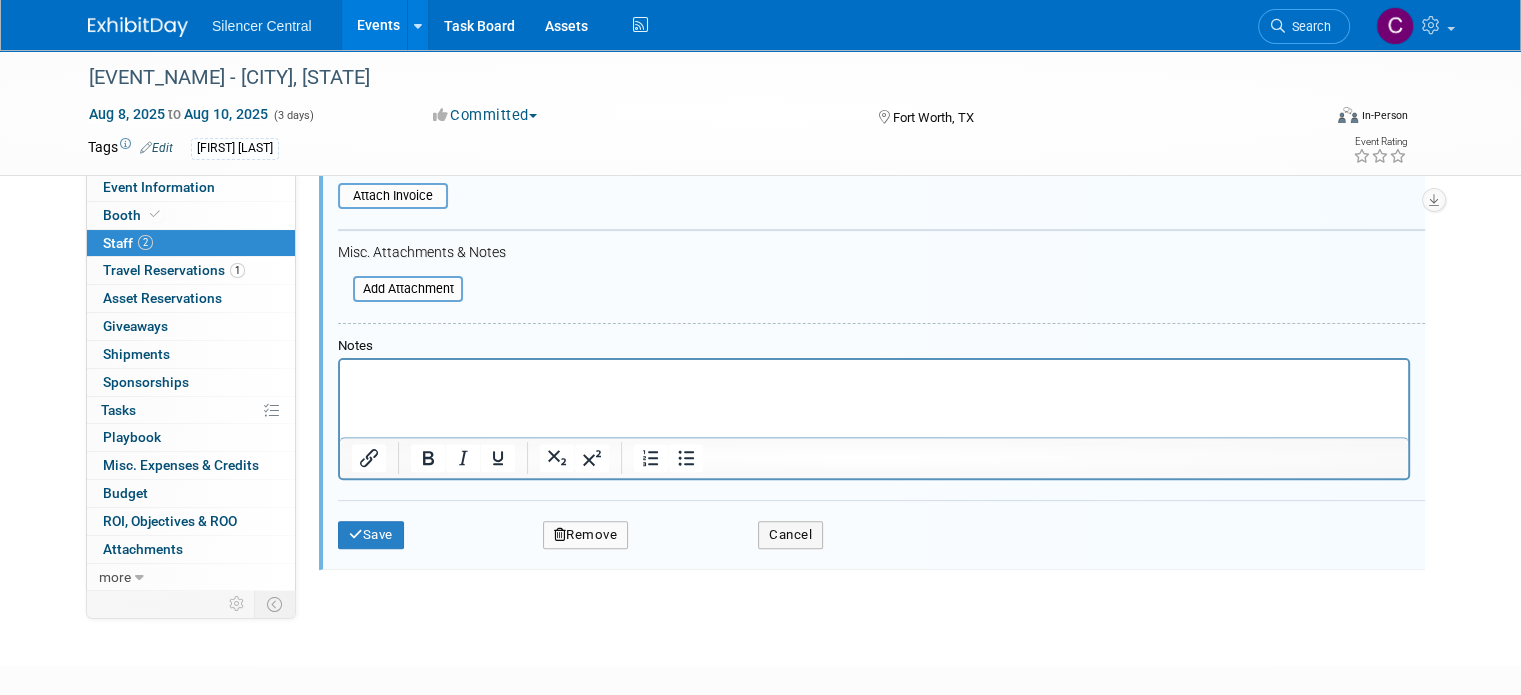 click on "Remove" at bounding box center [586, 535] 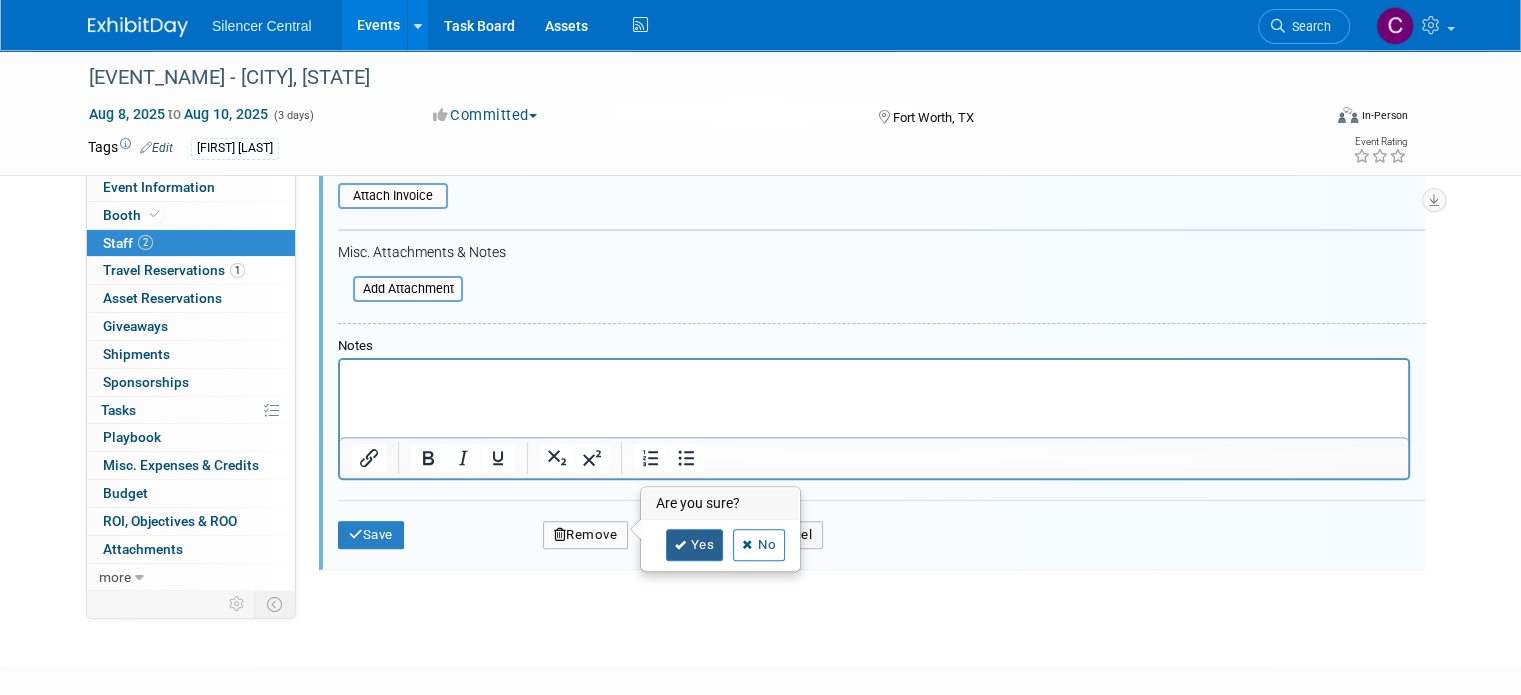 click at bounding box center [681, 545] 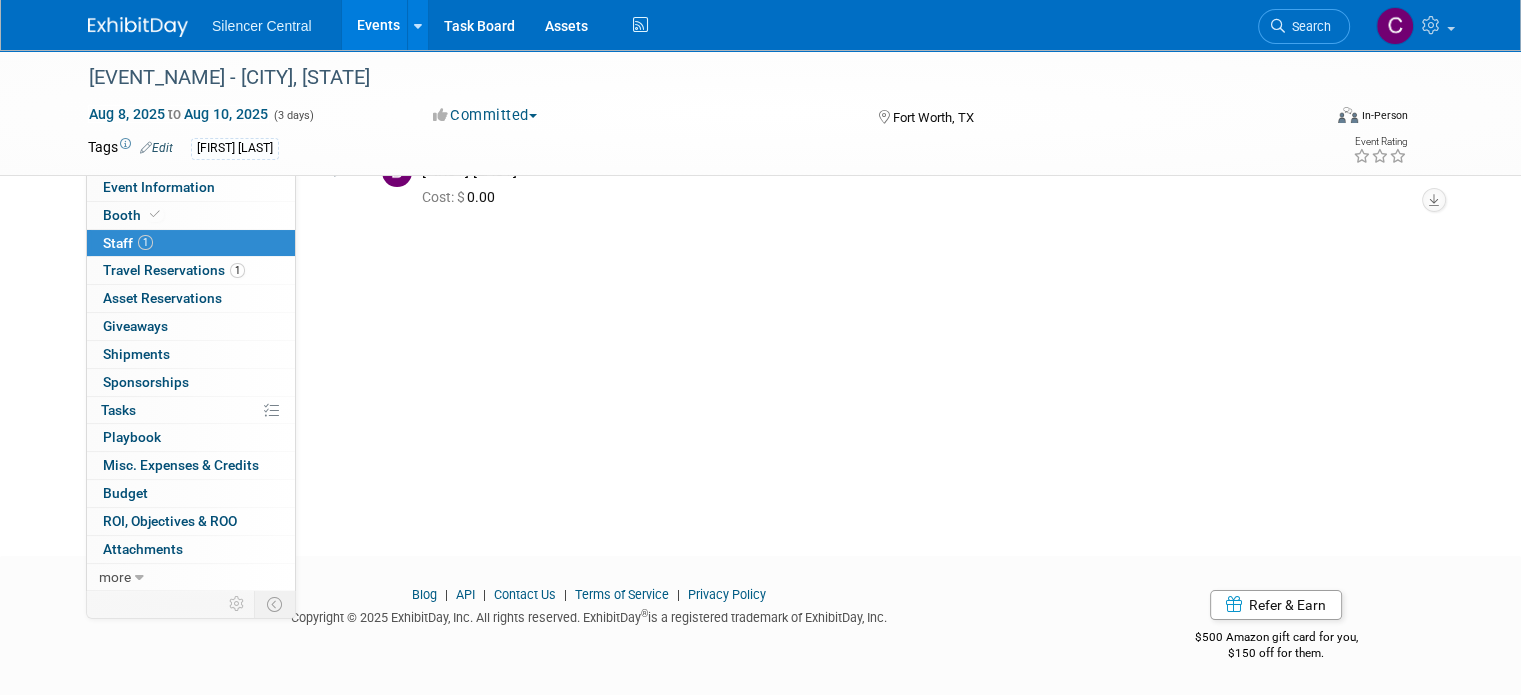 scroll, scrollTop: 0, scrollLeft: 0, axis: both 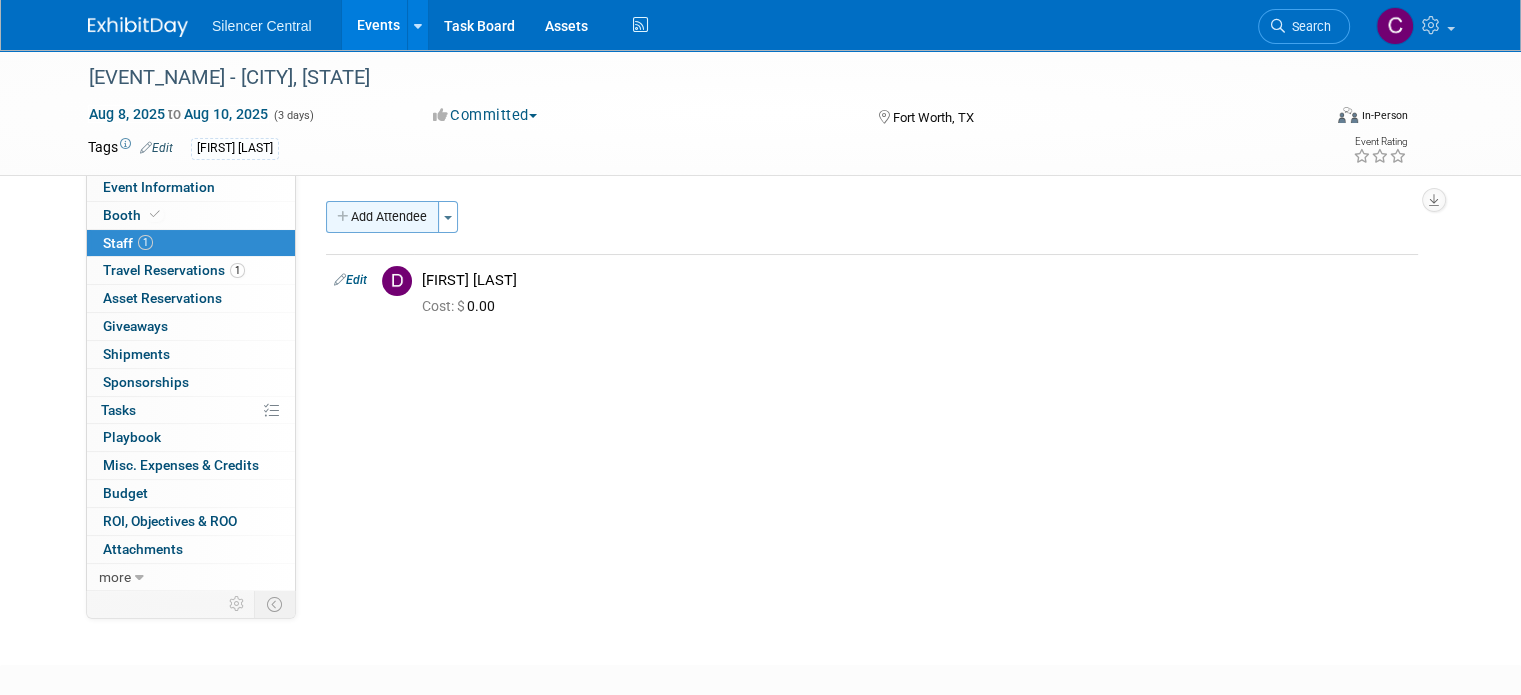click on "Add Attendee" at bounding box center [382, 217] 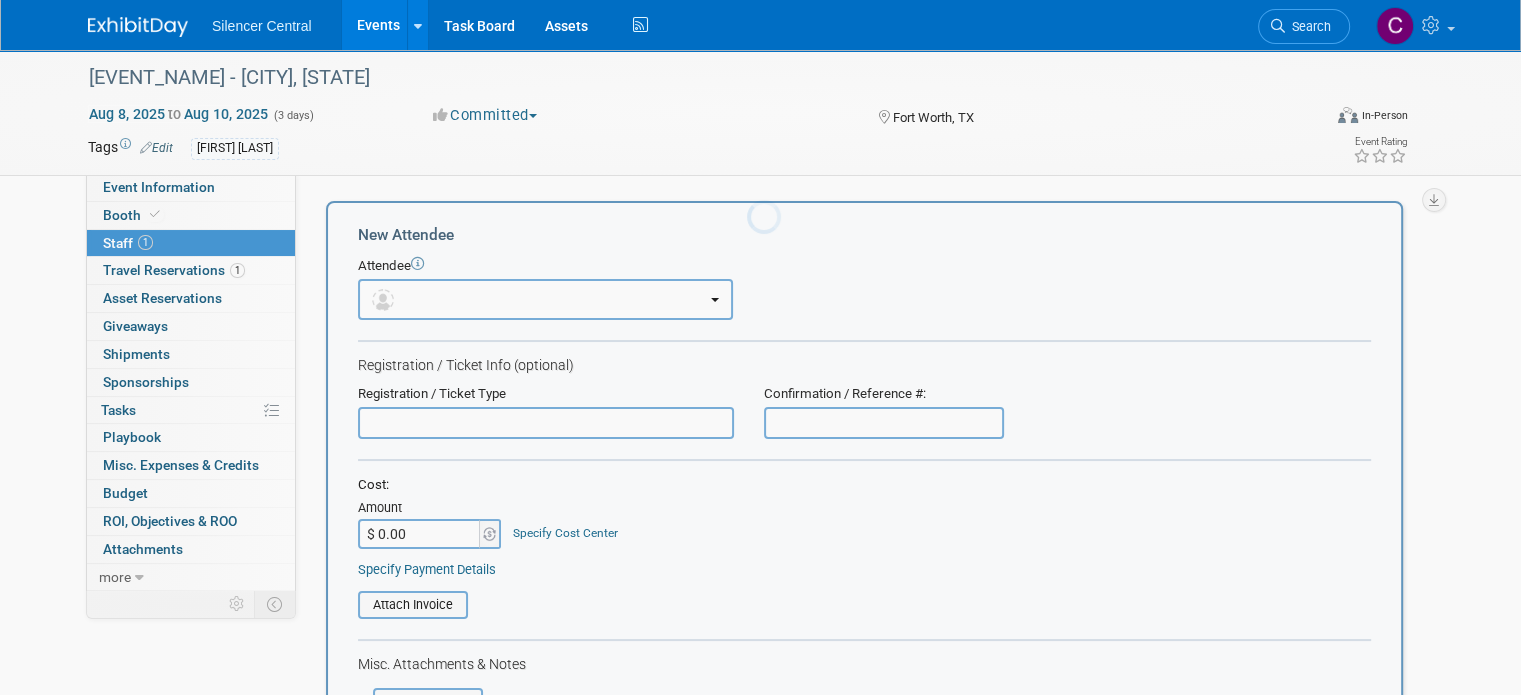 scroll, scrollTop: 0, scrollLeft: 0, axis: both 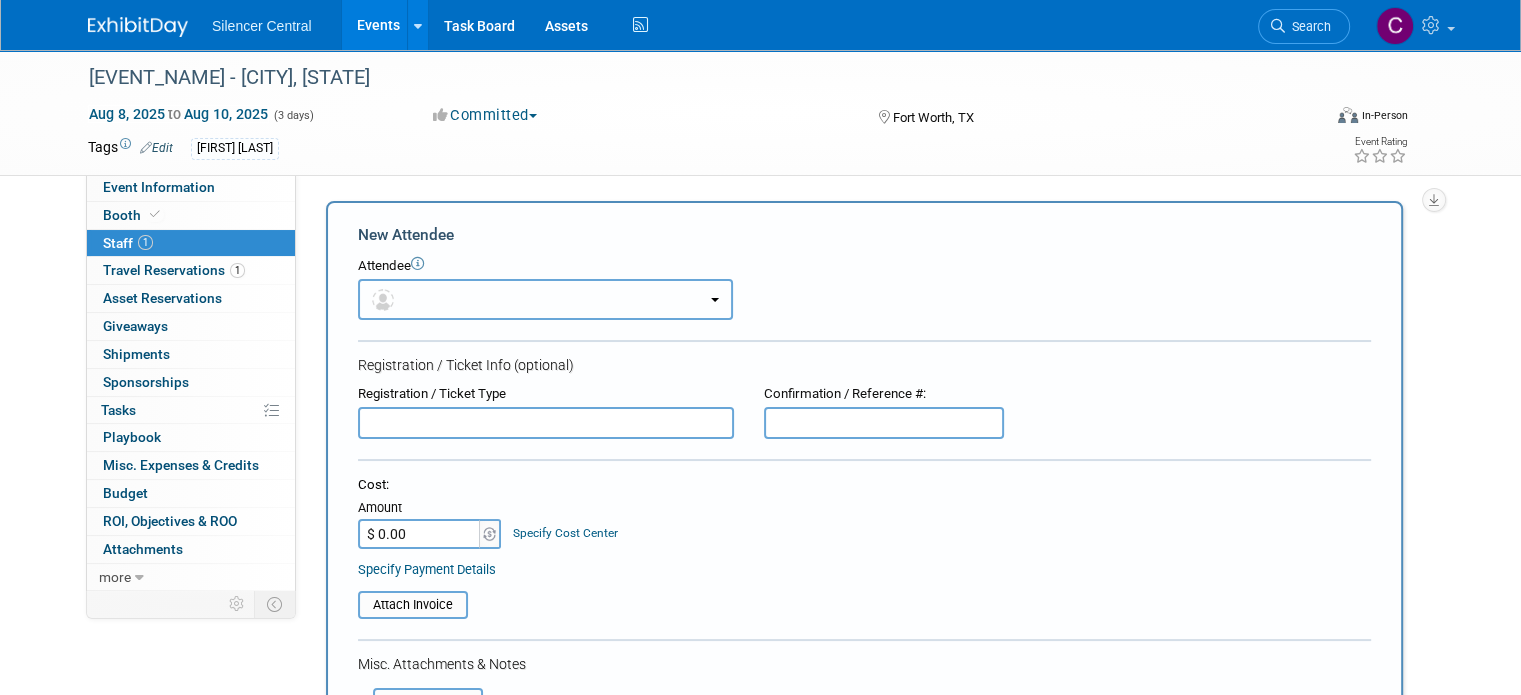 click at bounding box center [545, 299] 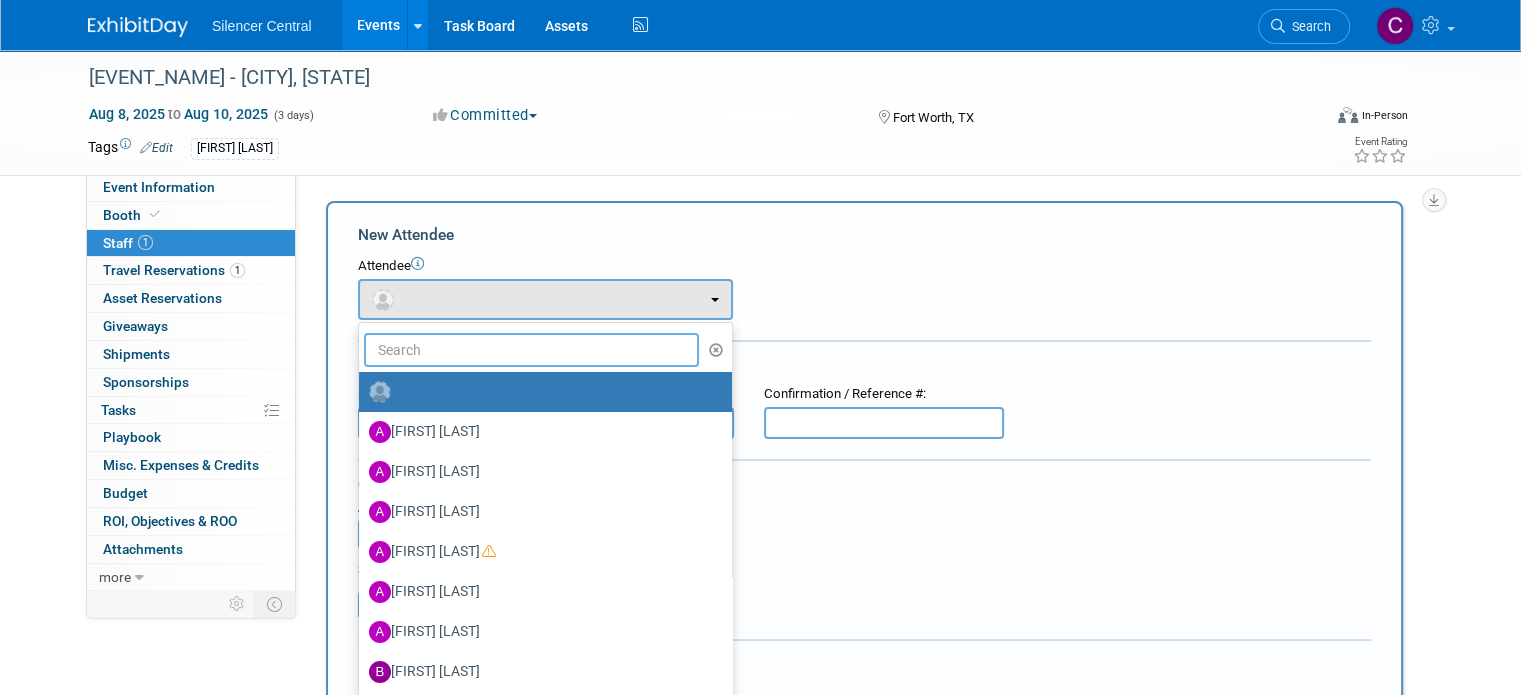 click at bounding box center (531, 350) 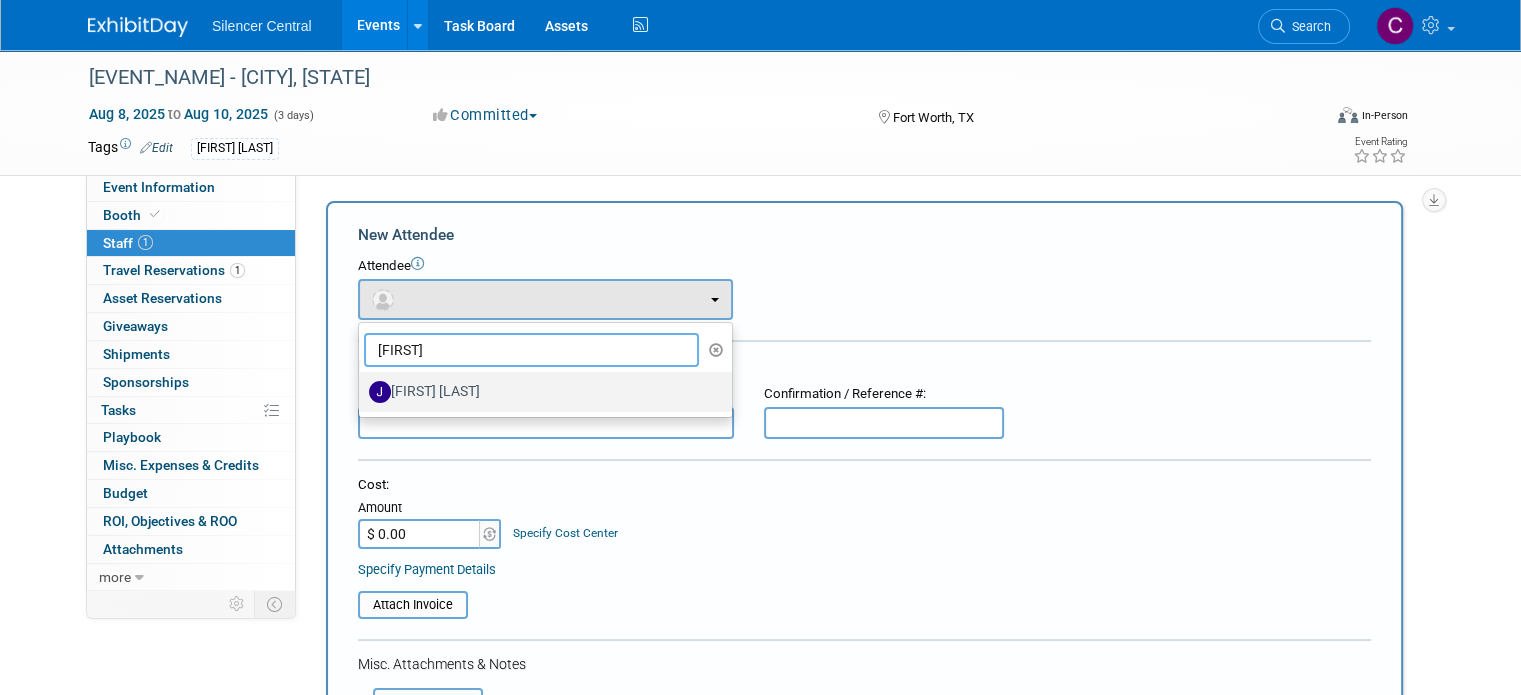 type on "jeff" 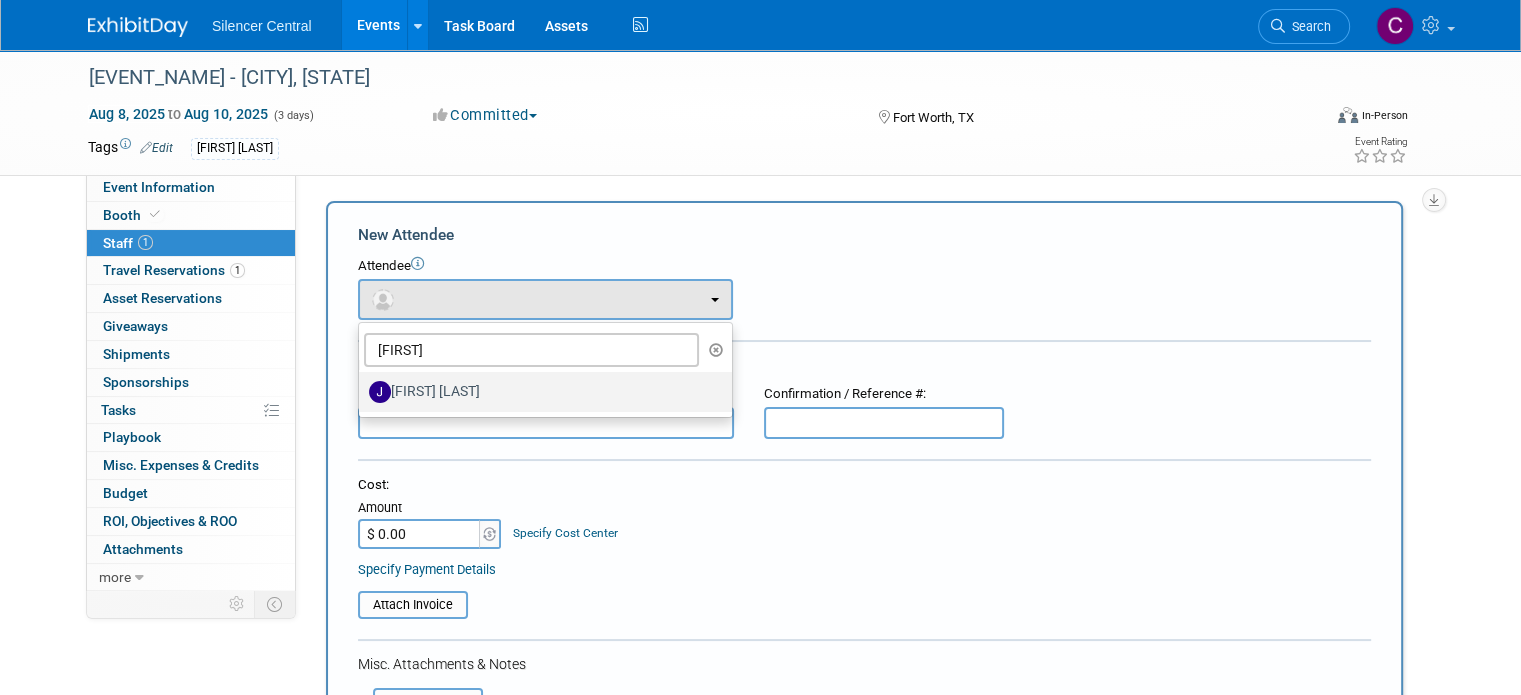 click on "[FIRST] [LAST]" at bounding box center [540, 392] 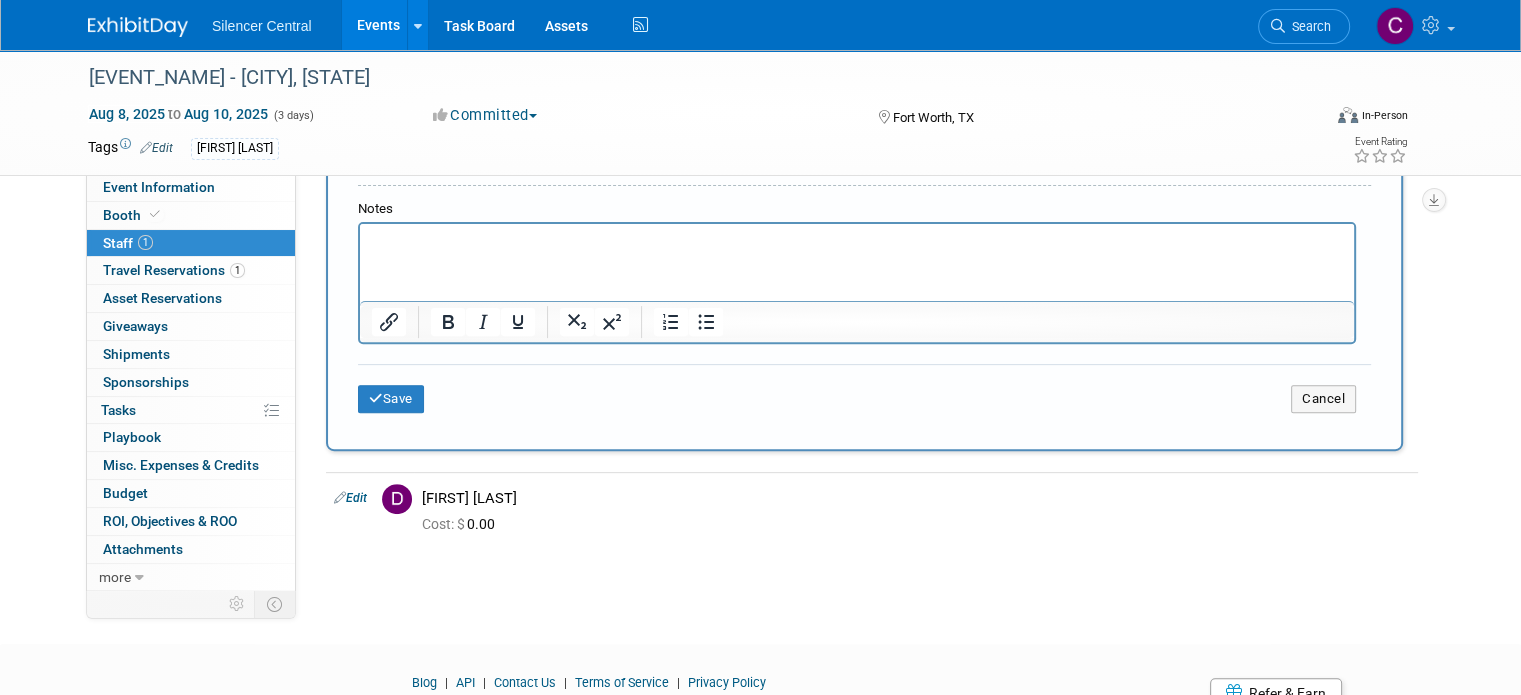 scroll, scrollTop: 619, scrollLeft: 0, axis: vertical 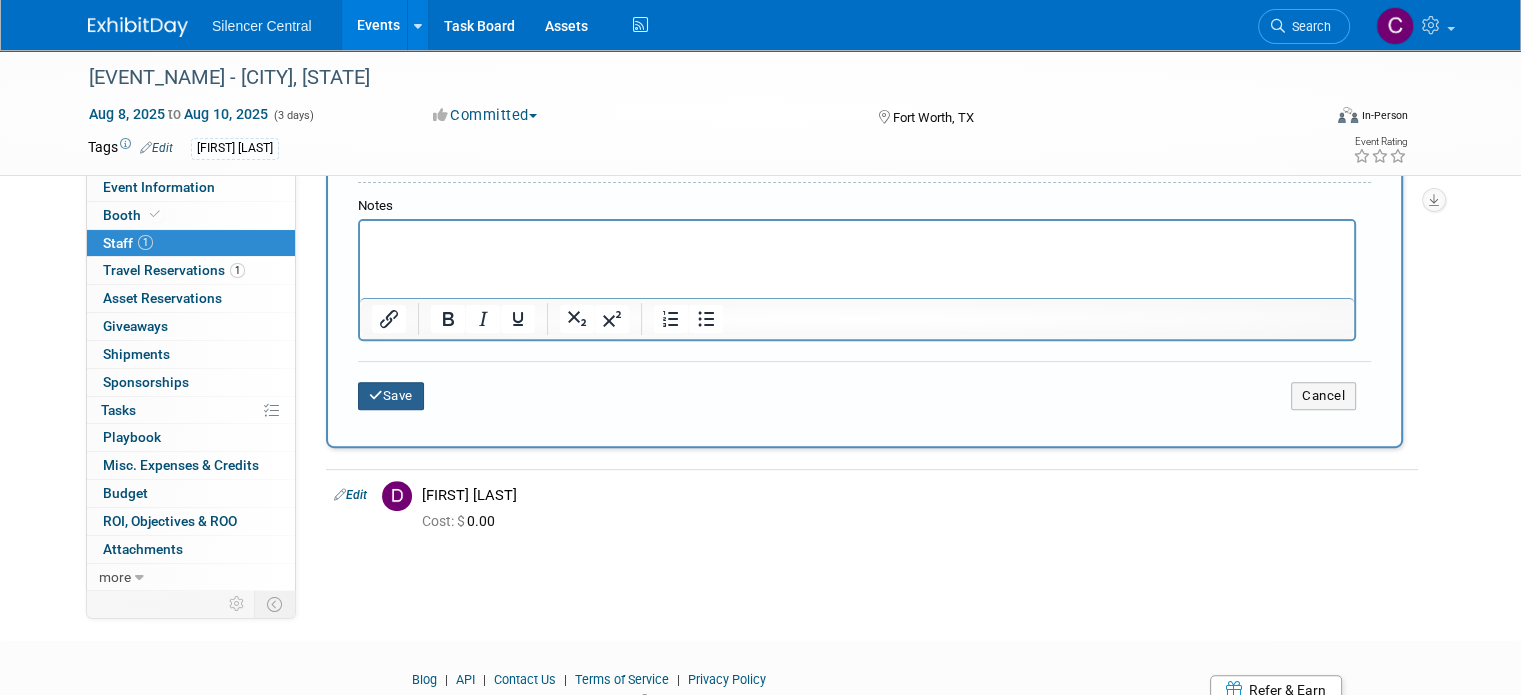 click on "Save" at bounding box center (391, 396) 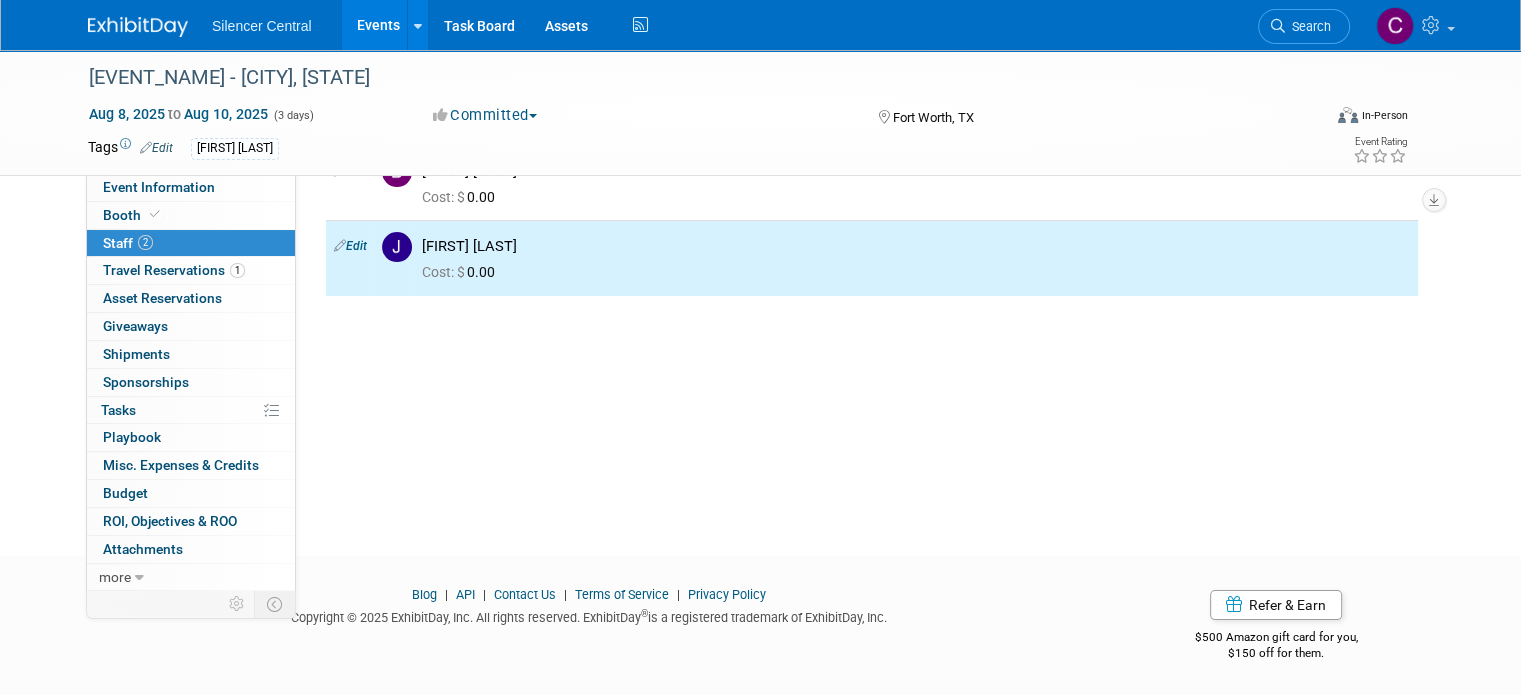 scroll, scrollTop: 0, scrollLeft: 0, axis: both 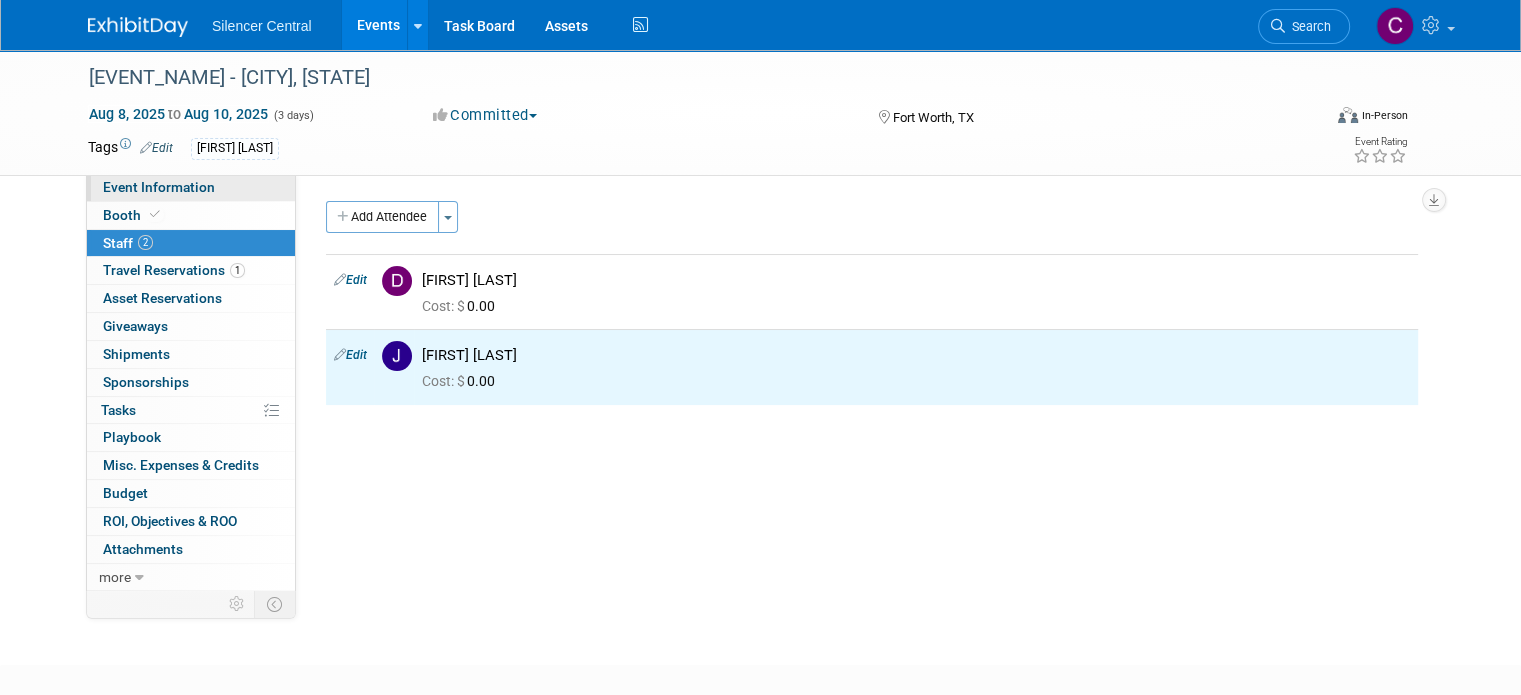click on "Event Information" at bounding box center (159, 187) 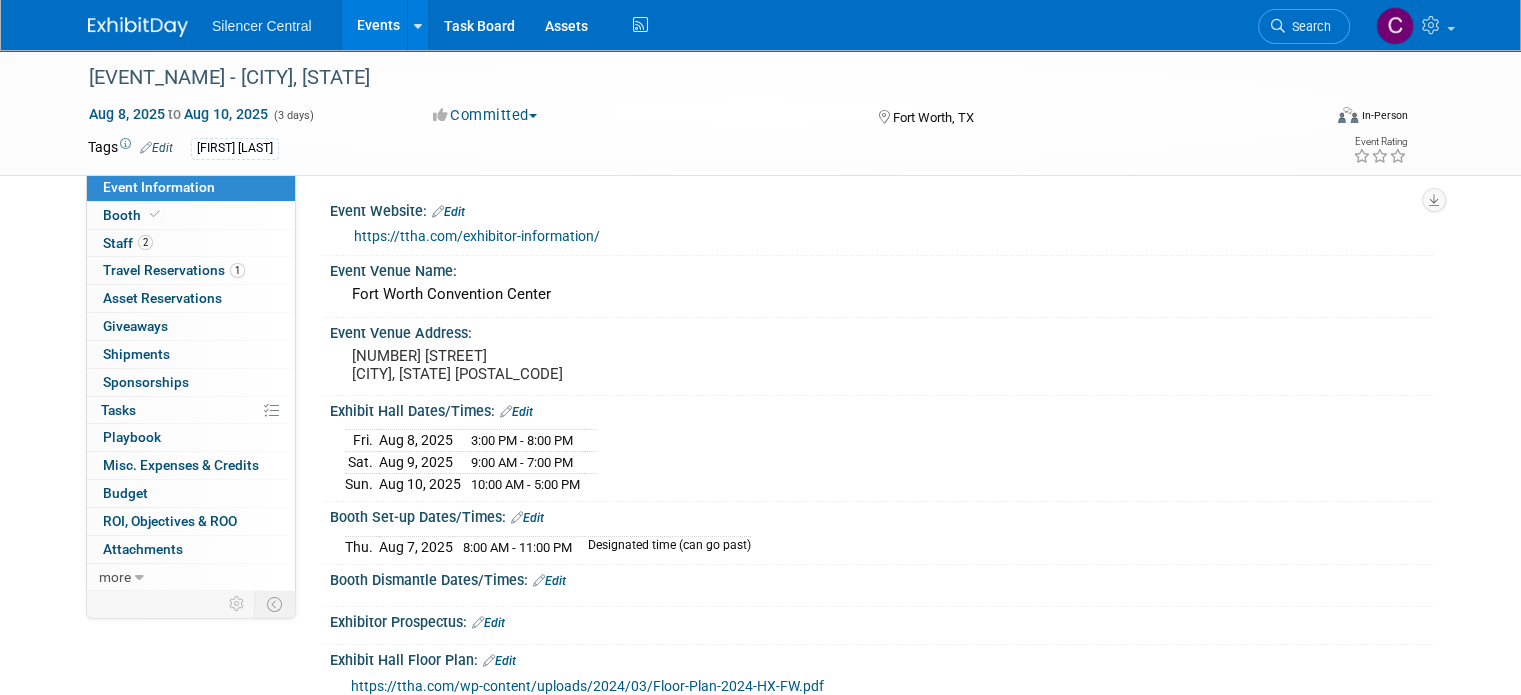 click at bounding box center [138, 27] 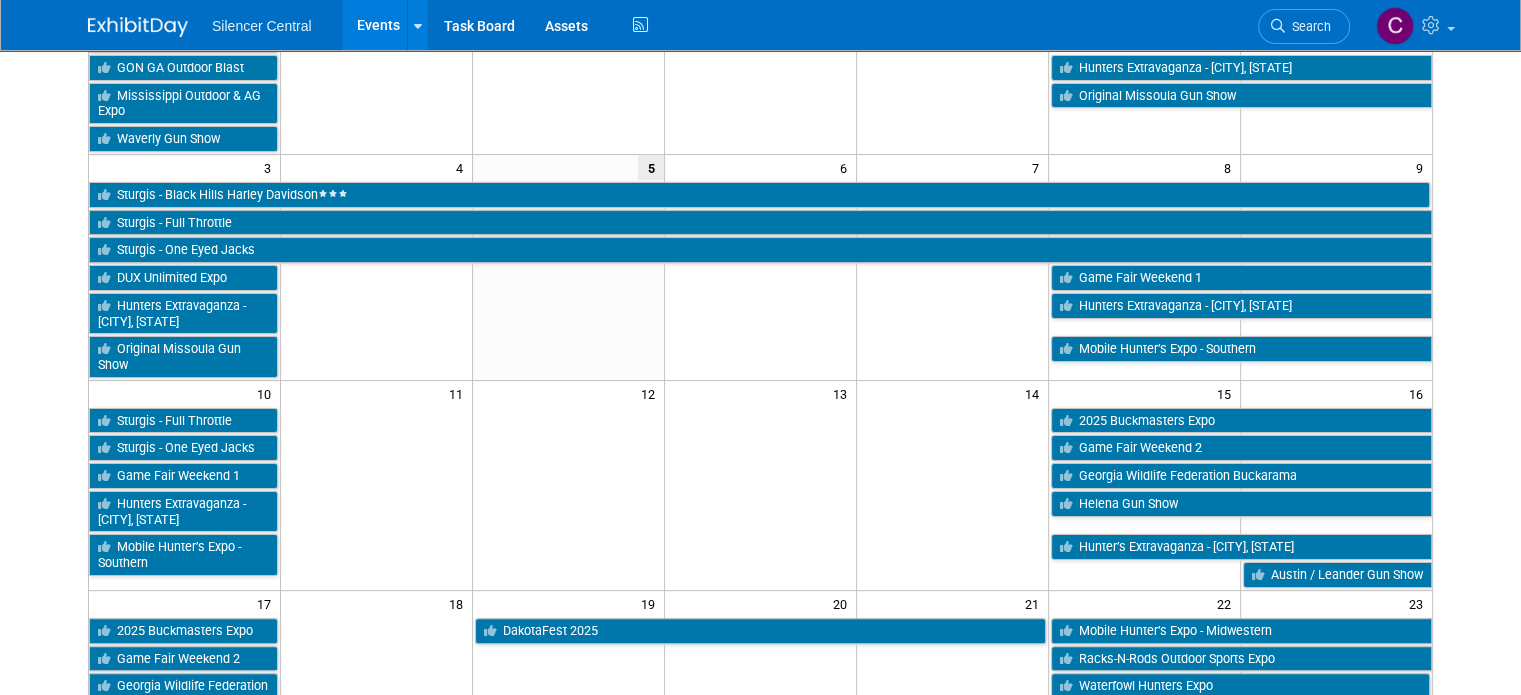 scroll, scrollTop: 344, scrollLeft: 0, axis: vertical 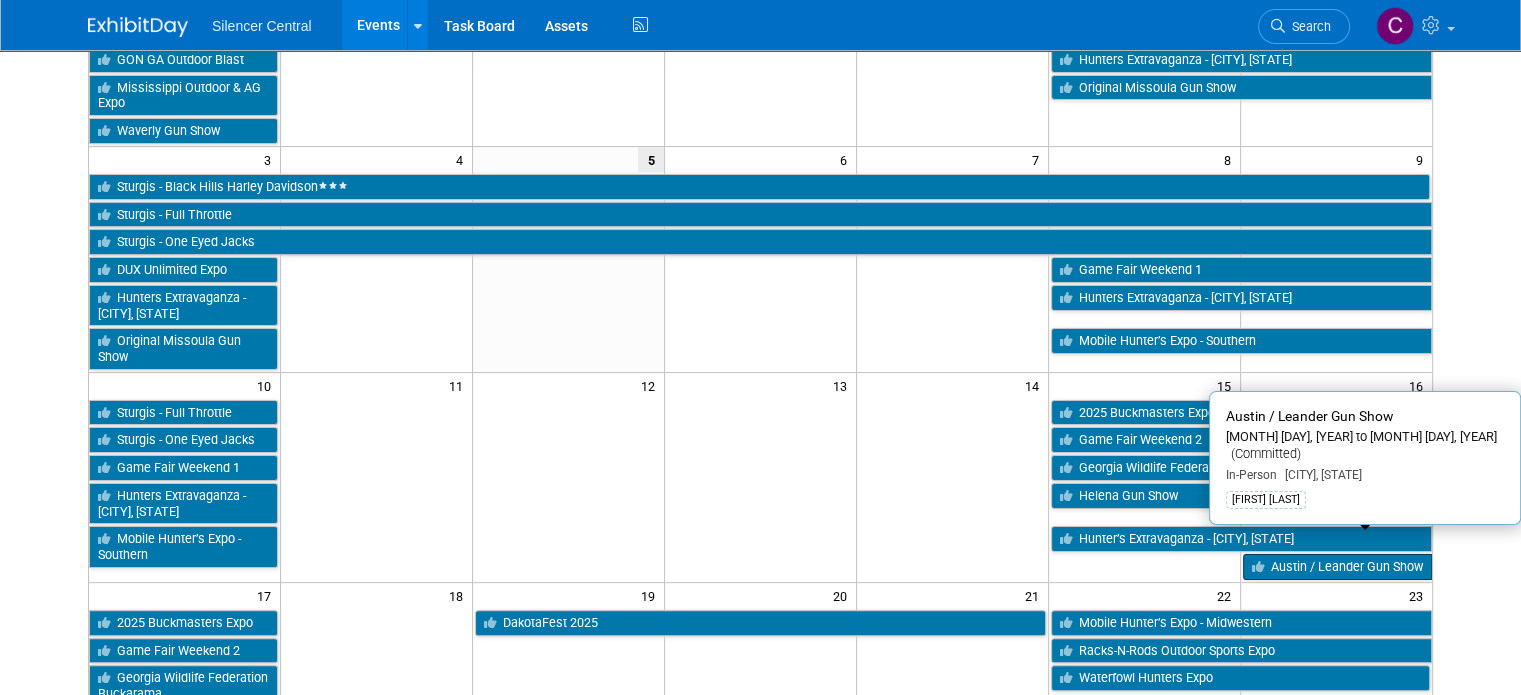 click on "Austin / Leander Gun Show" at bounding box center (1337, 567) 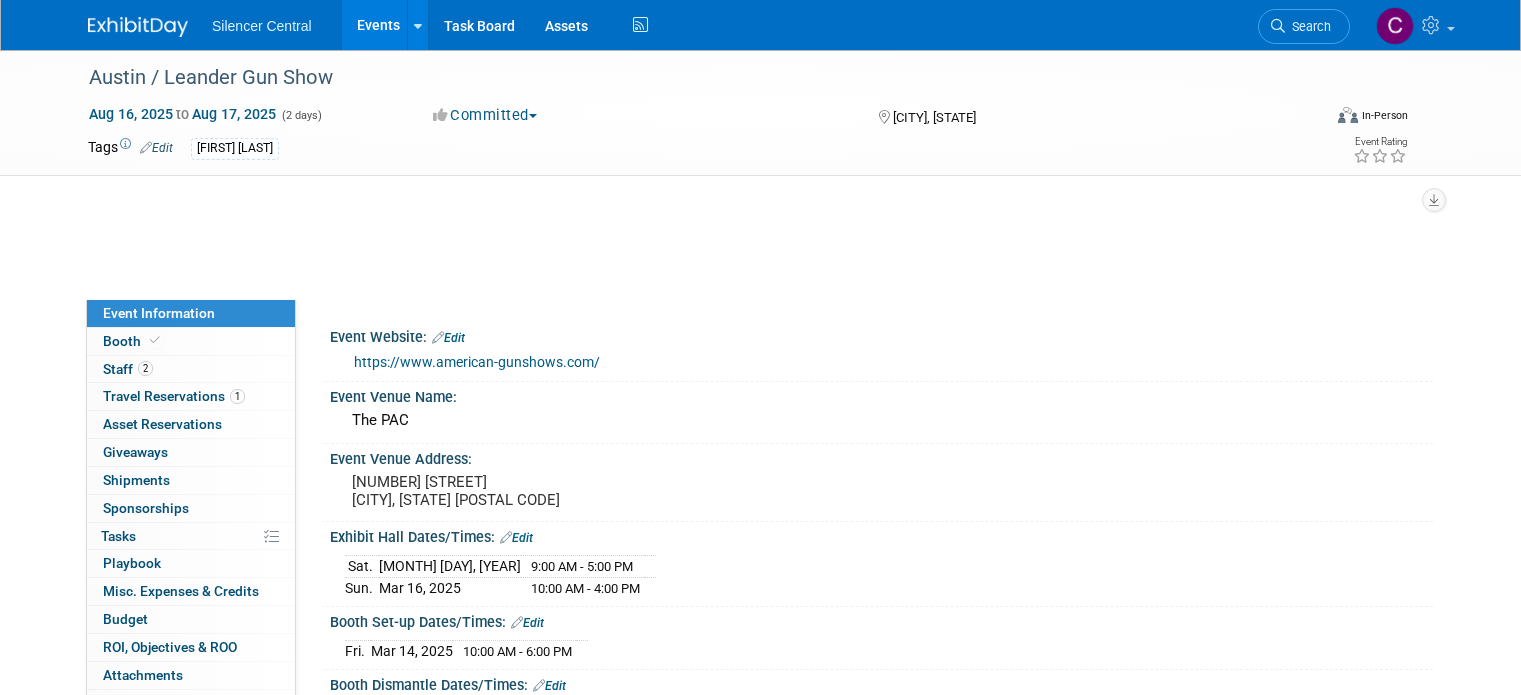 scroll, scrollTop: 0, scrollLeft: 0, axis: both 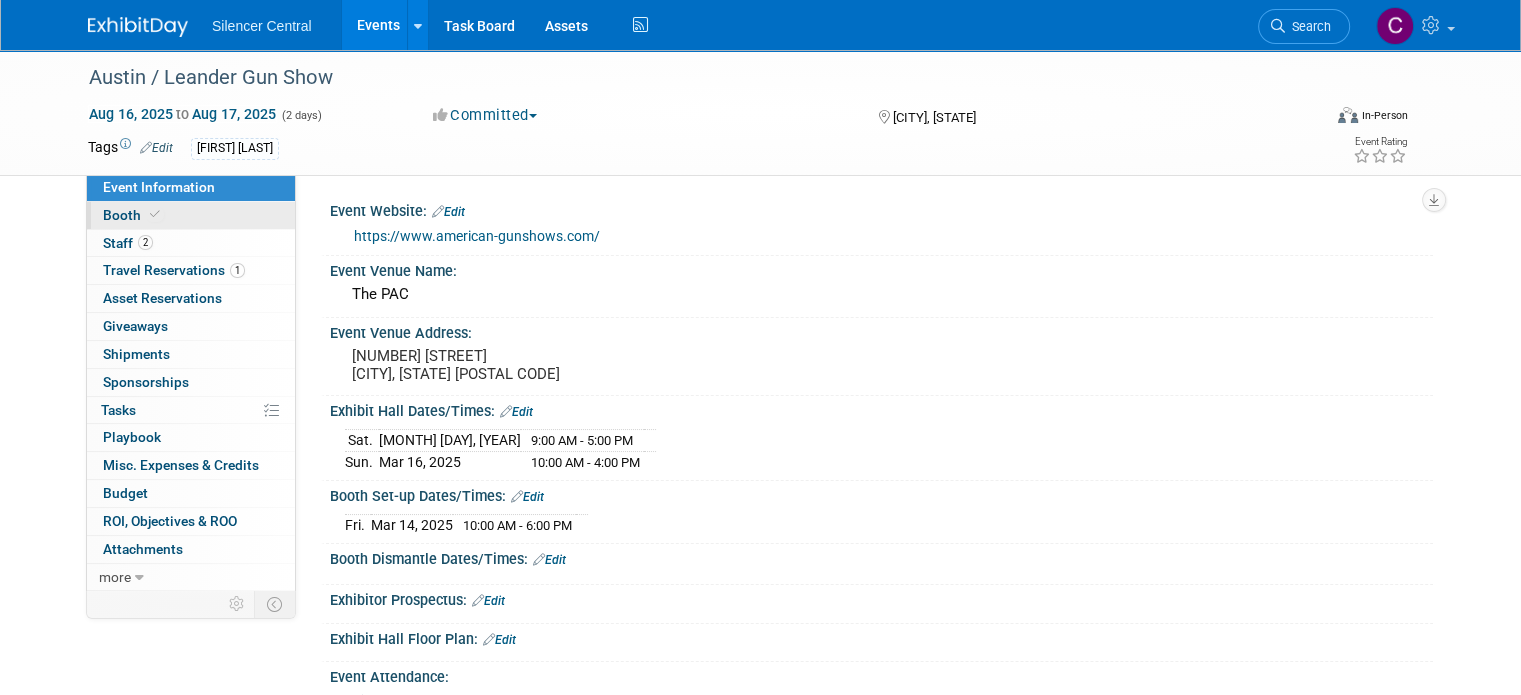 click on "Booth" at bounding box center [191, 215] 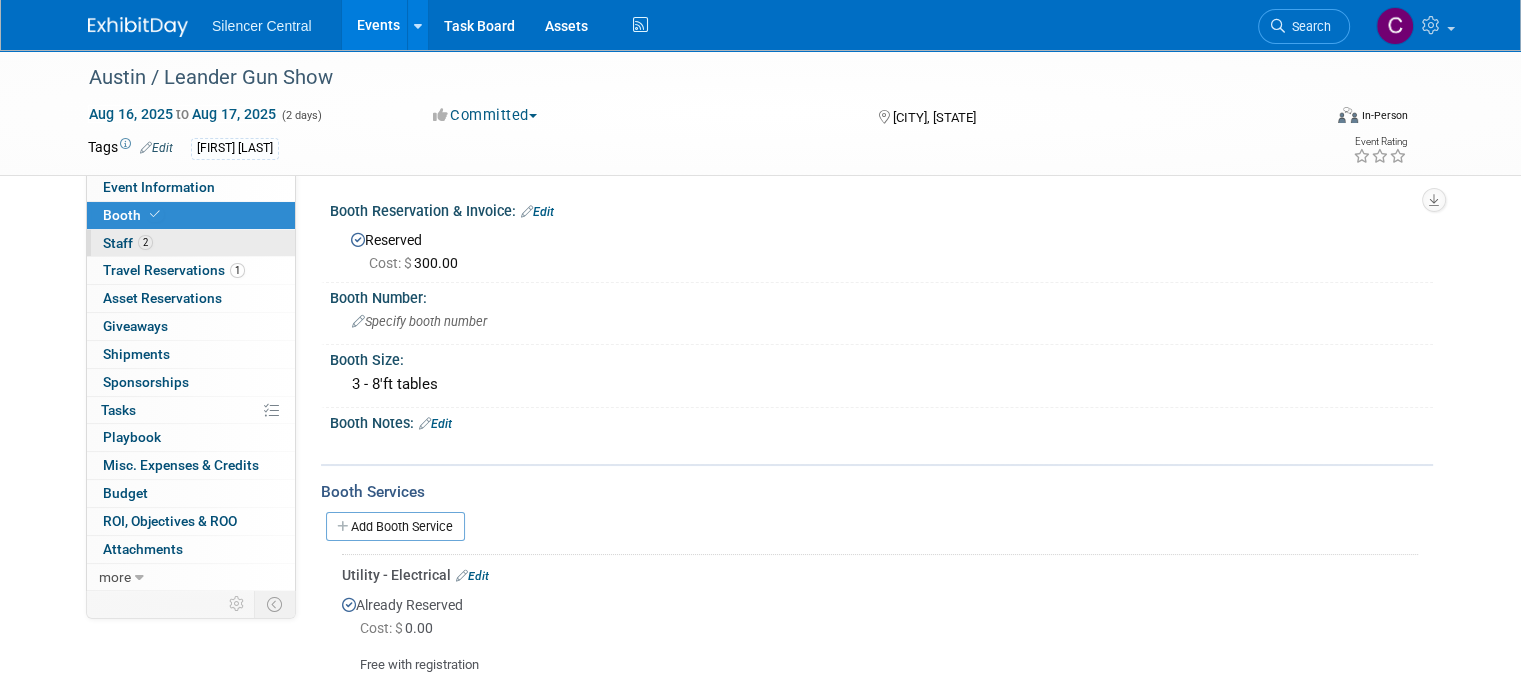 click on "2
Staff 2" at bounding box center (191, 243) 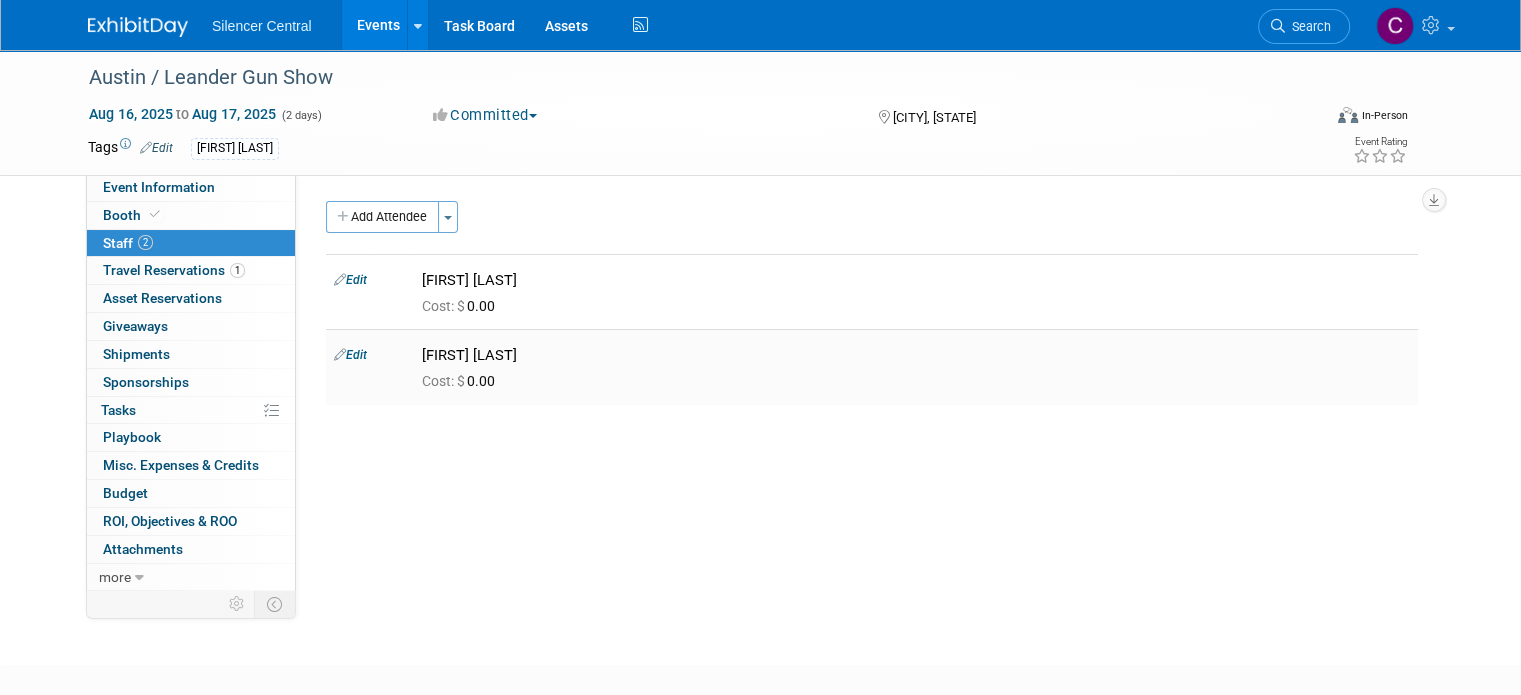 click on "Edit" at bounding box center (350, 355) 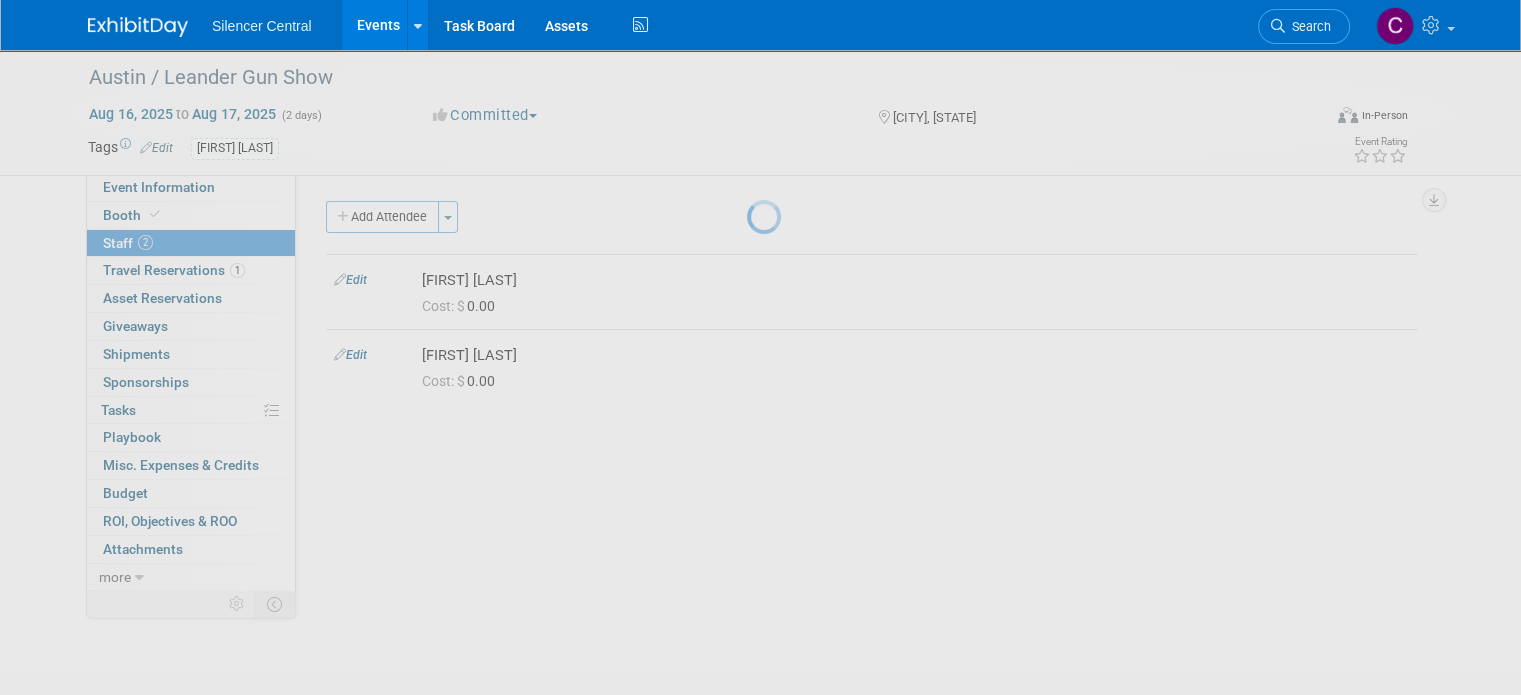 select on "7369832c-ada4-4a52-8fc6-e995498acea1" 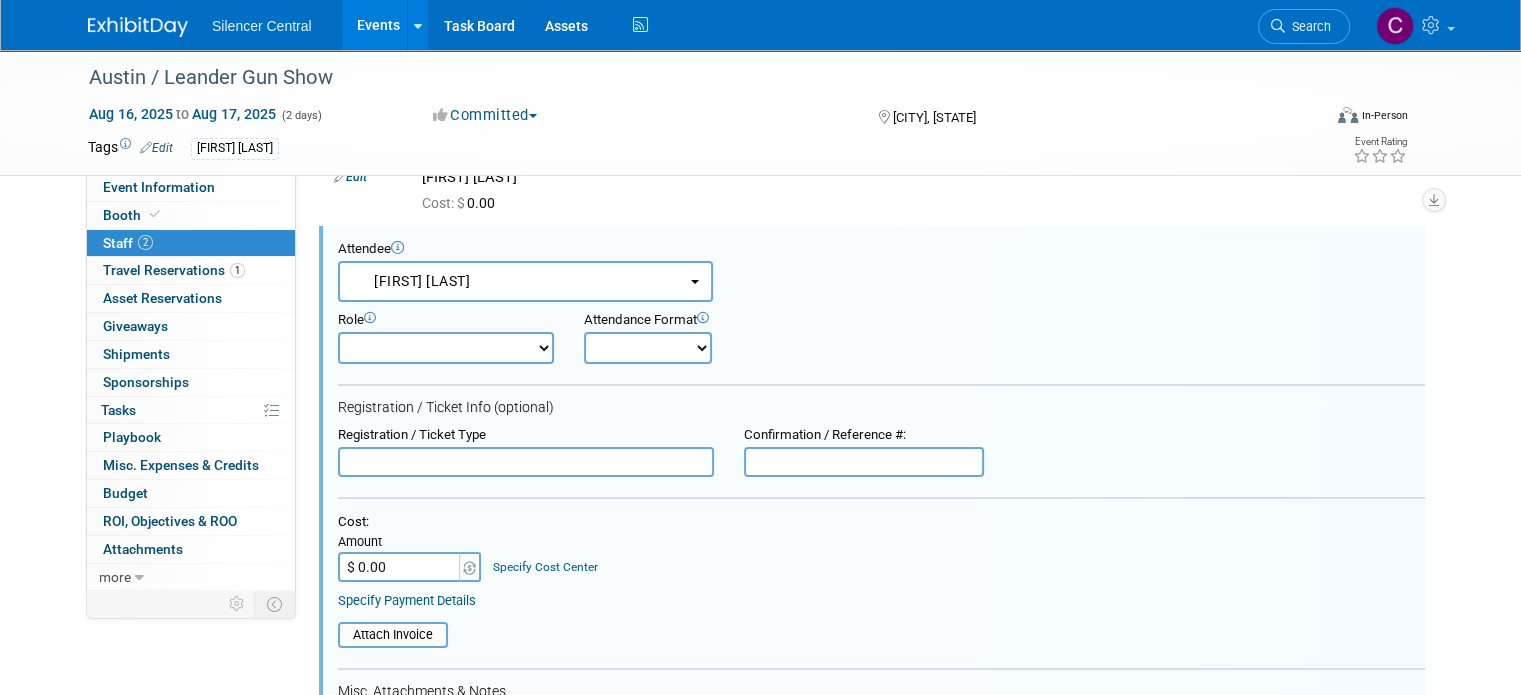 scroll, scrollTop: 0, scrollLeft: 0, axis: both 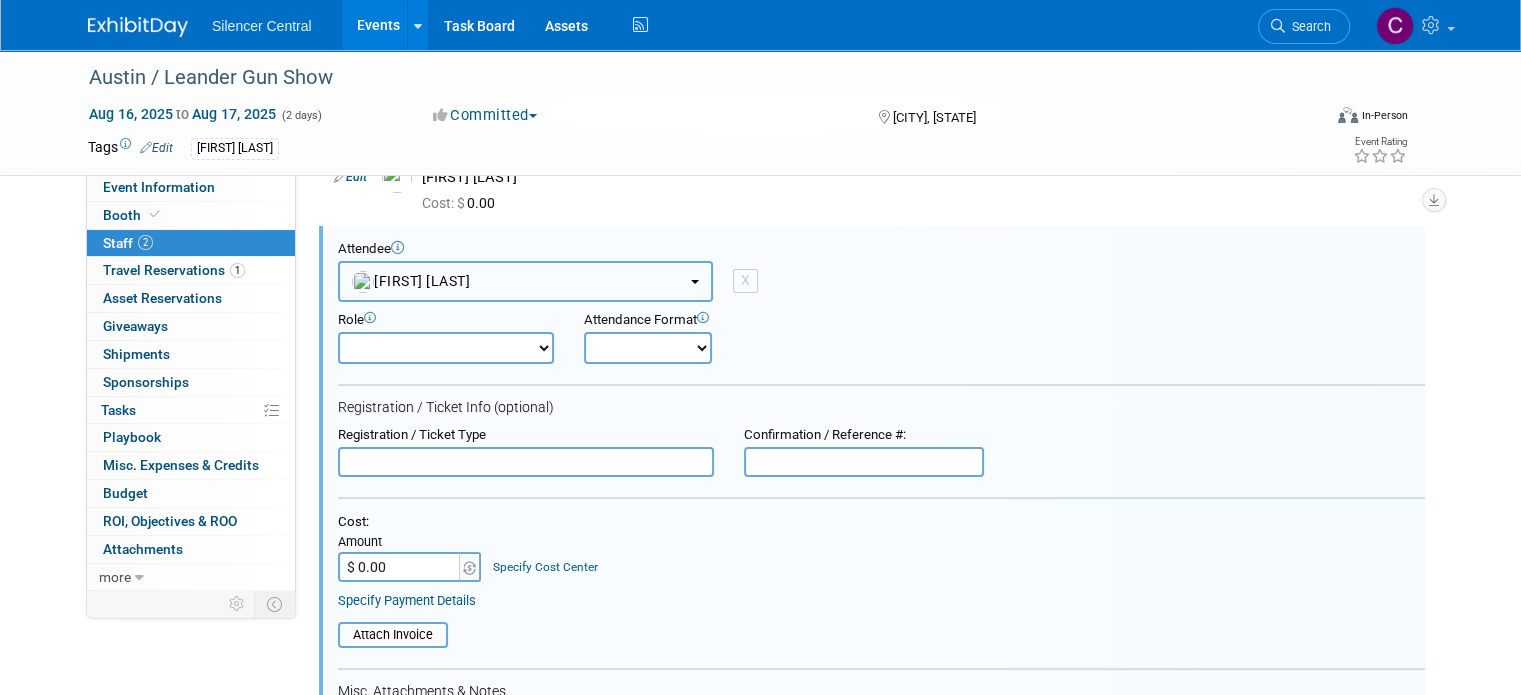 click on "[NAME] [LAST]" at bounding box center (525, 281) 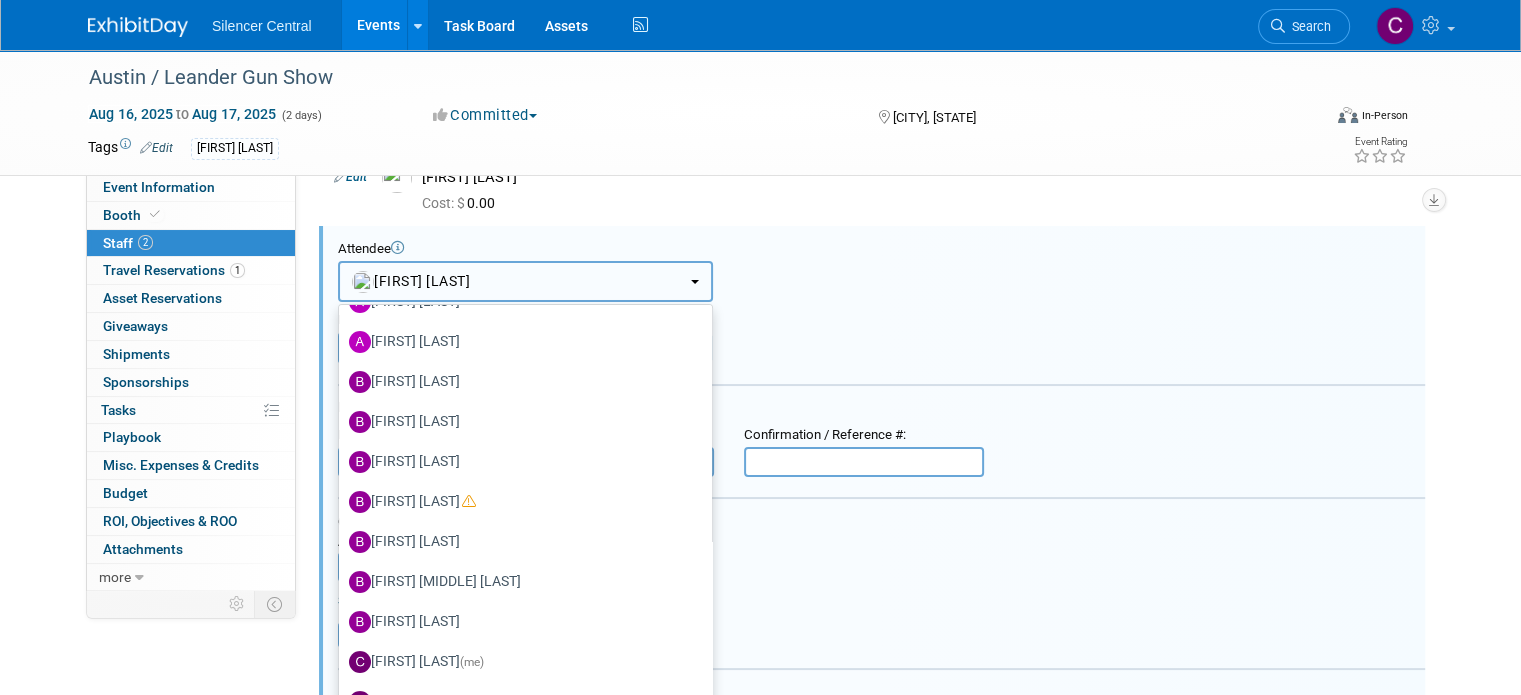 scroll, scrollTop: 0, scrollLeft: 0, axis: both 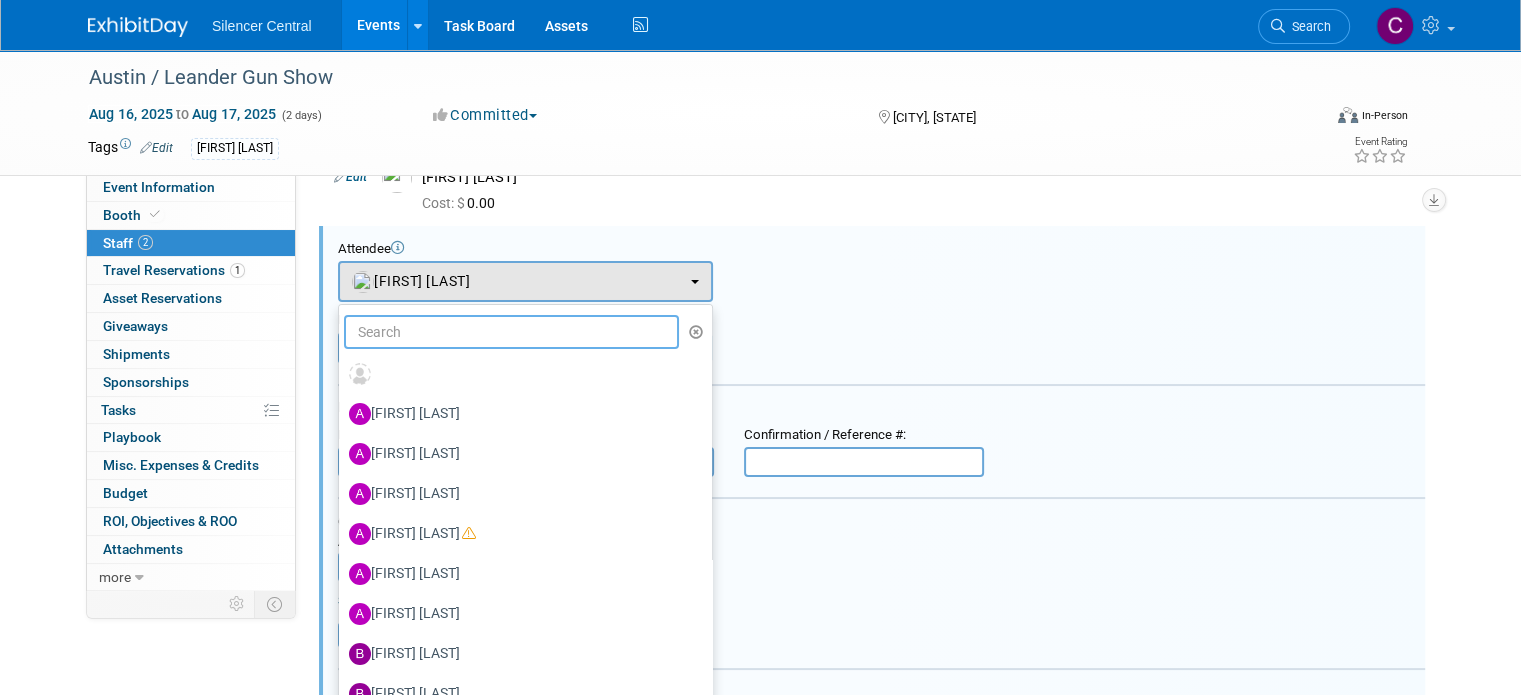 click at bounding box center (511, 332) 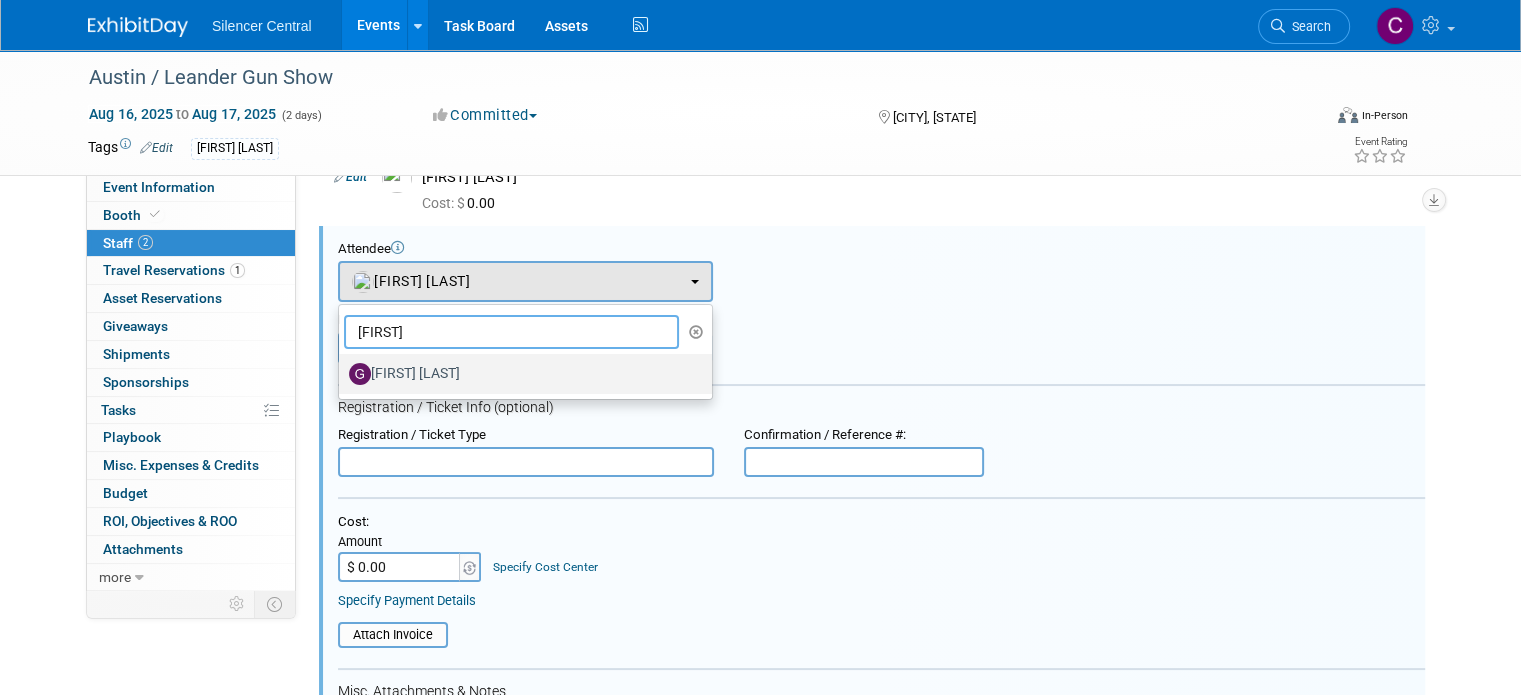type on "greg" 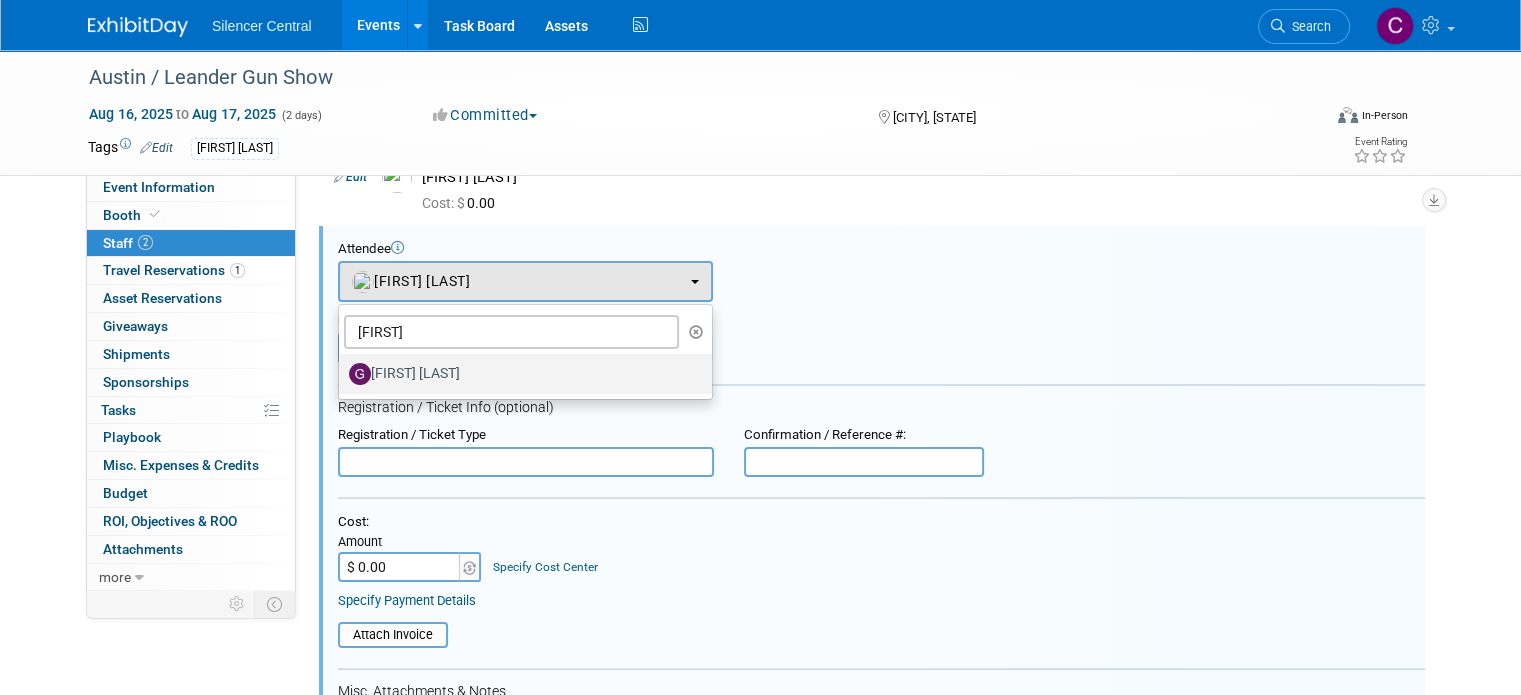 click on "[NAME] [LAST]" at bounding box center [520, 374] 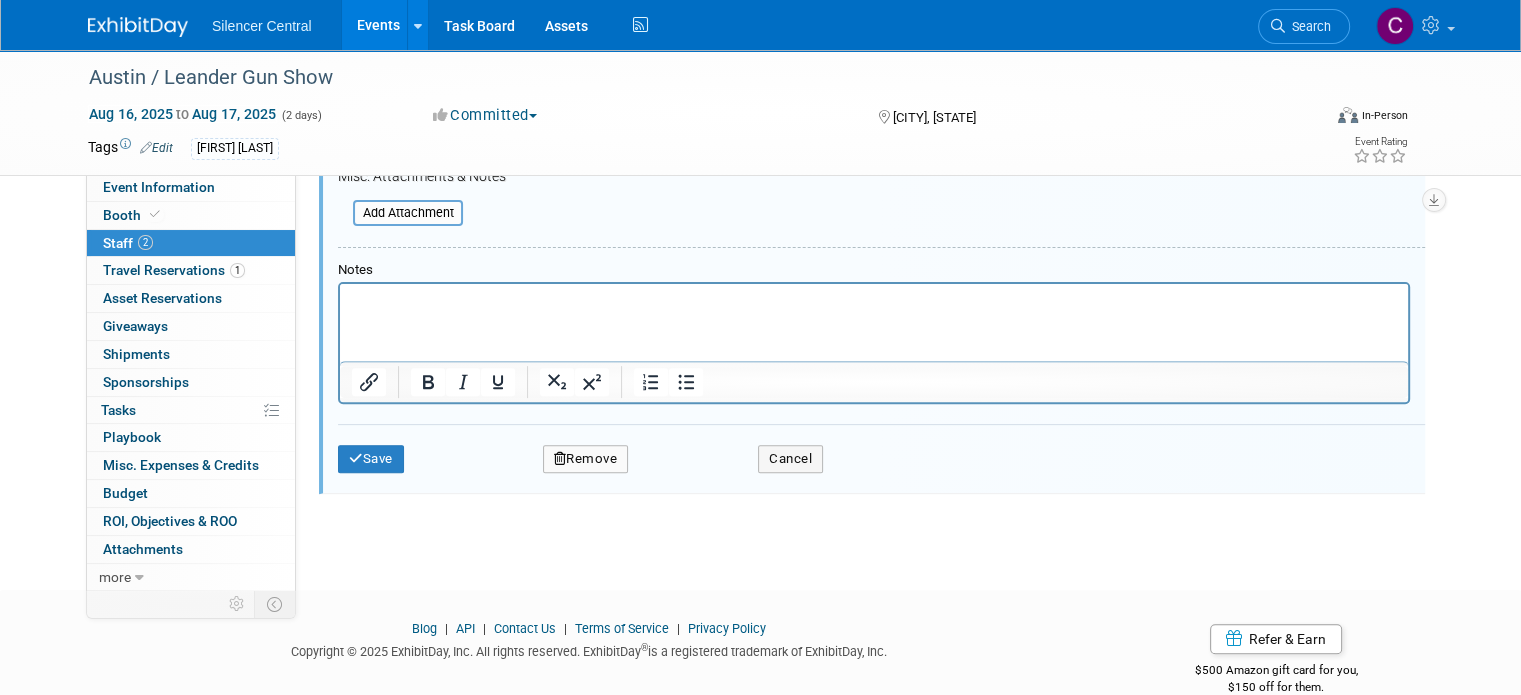 scroll, scrollTop: 627, scrollLeft: 0, axis: vertical 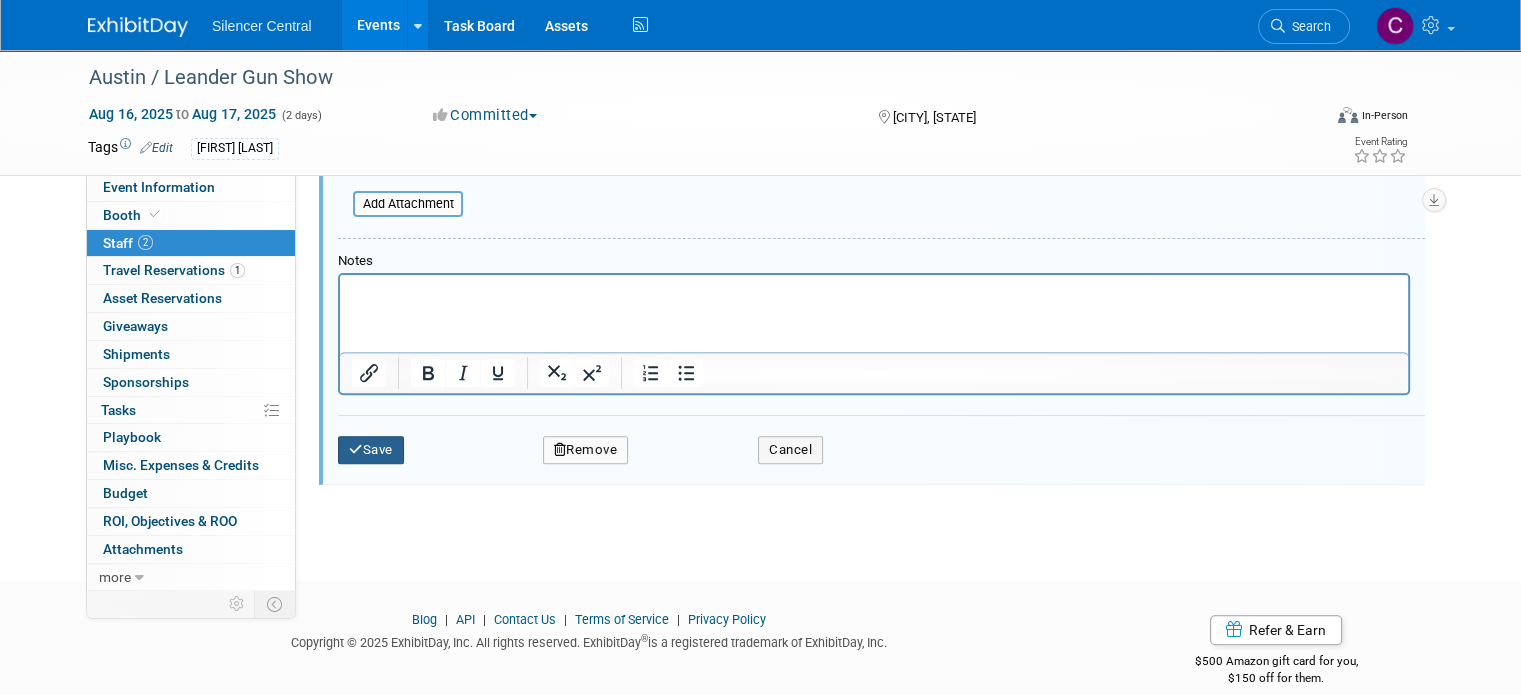 click on "Save" at bounding box center [371, 450] 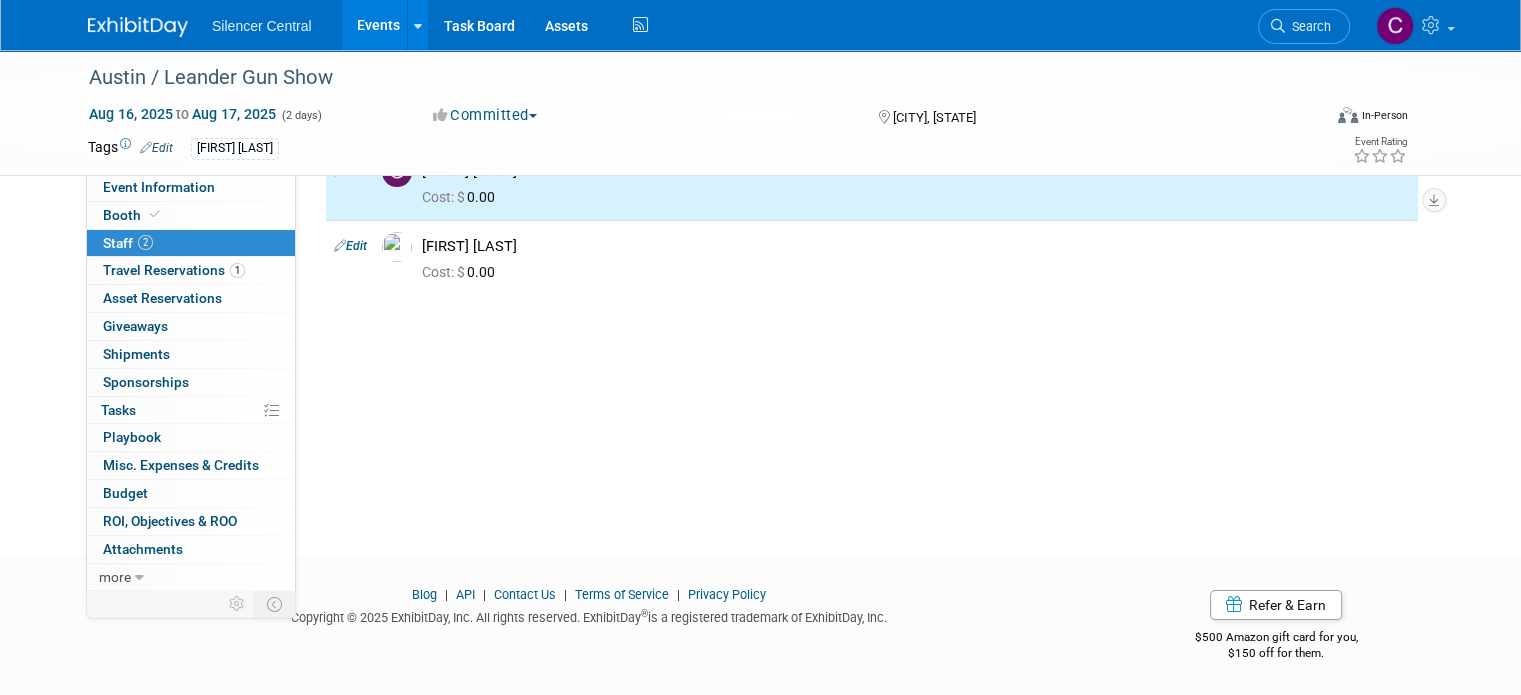 scroll, scrollTop: 0, scrollLeft: 0, axis: both 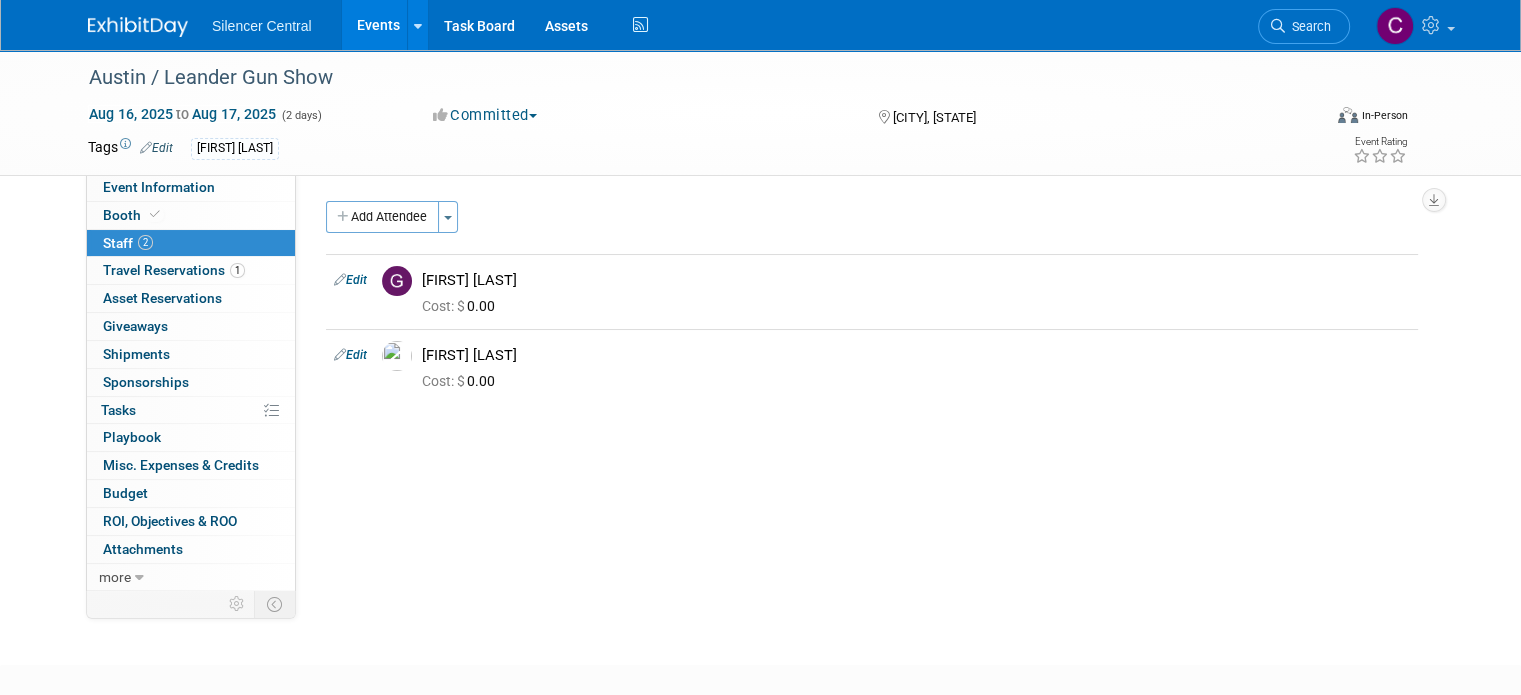 click at bounding box center [138, 27] 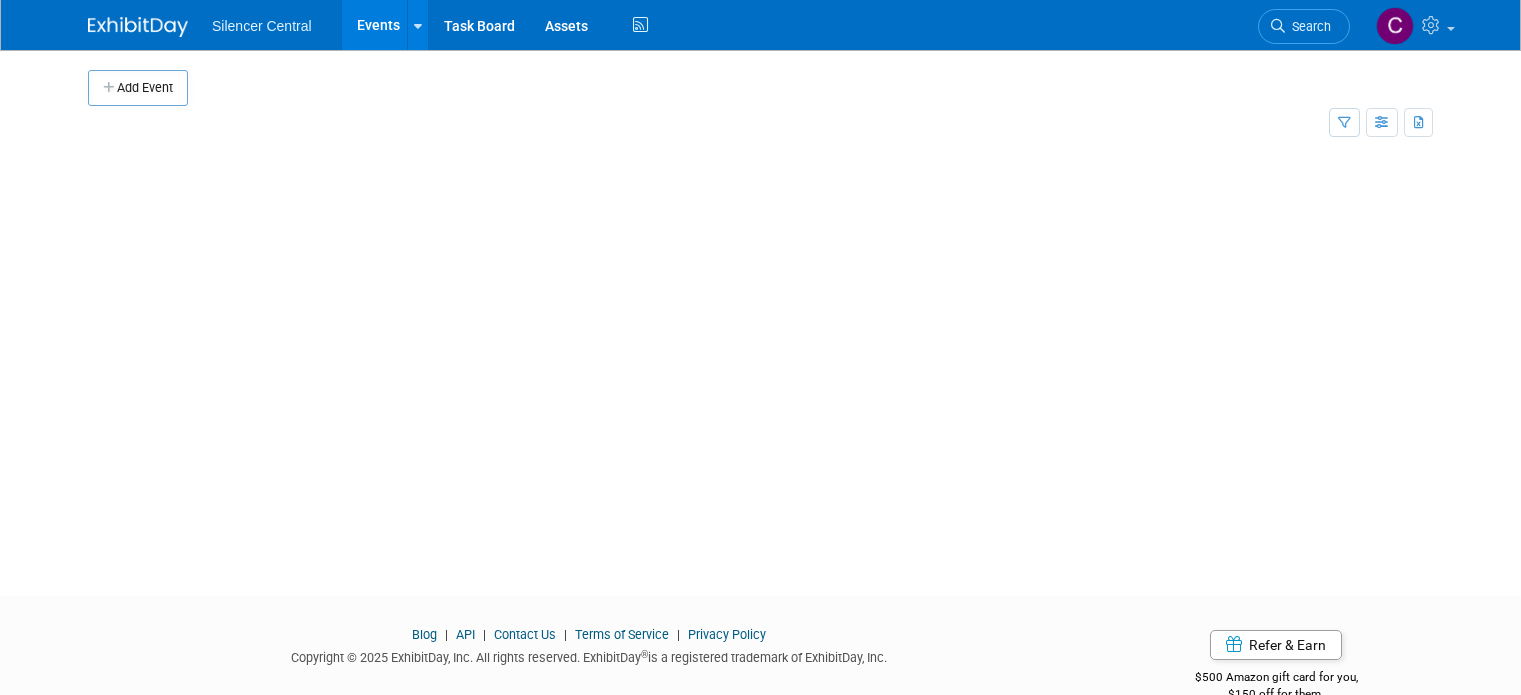 scroll, scrollTop: 0, scrollLeft: 0, axis: both 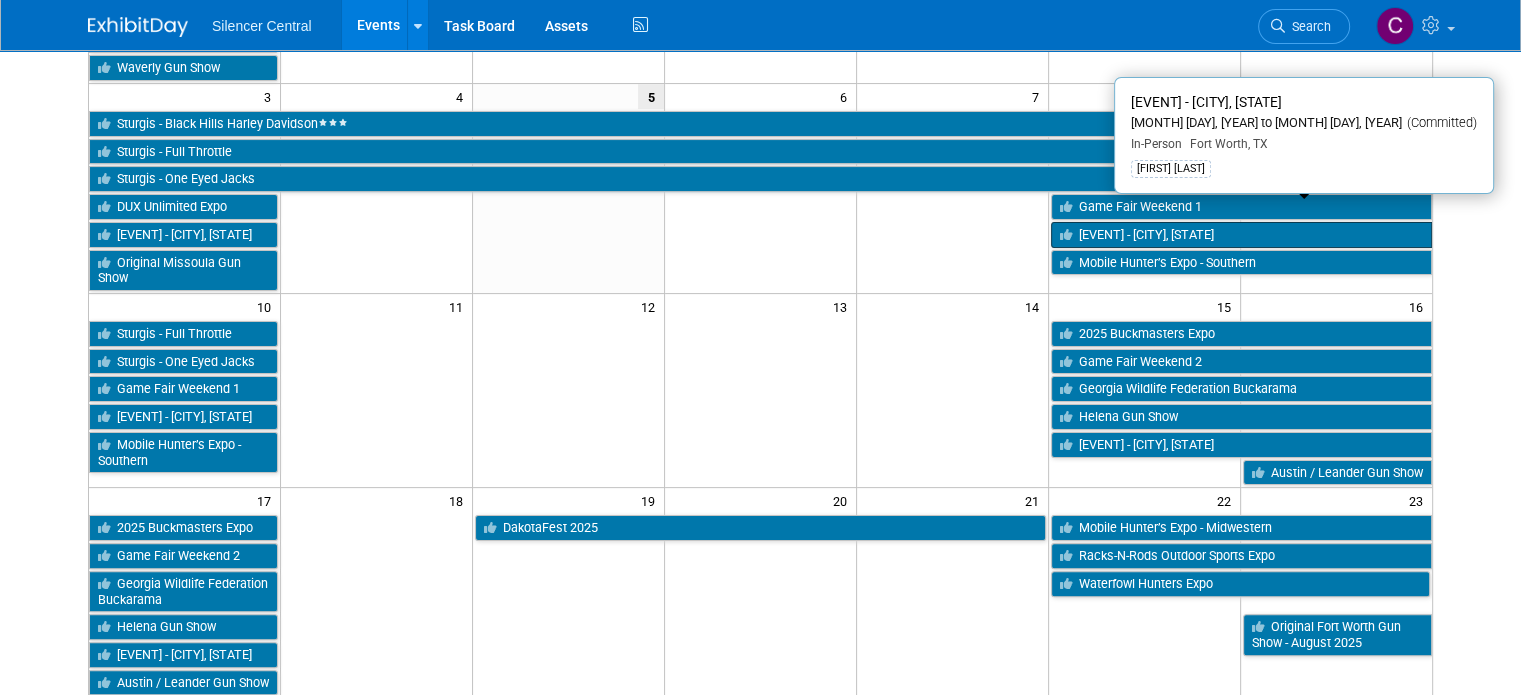 click on "[EVENT] - [CITY], [STATE]" at bounding box center (1241, 235) 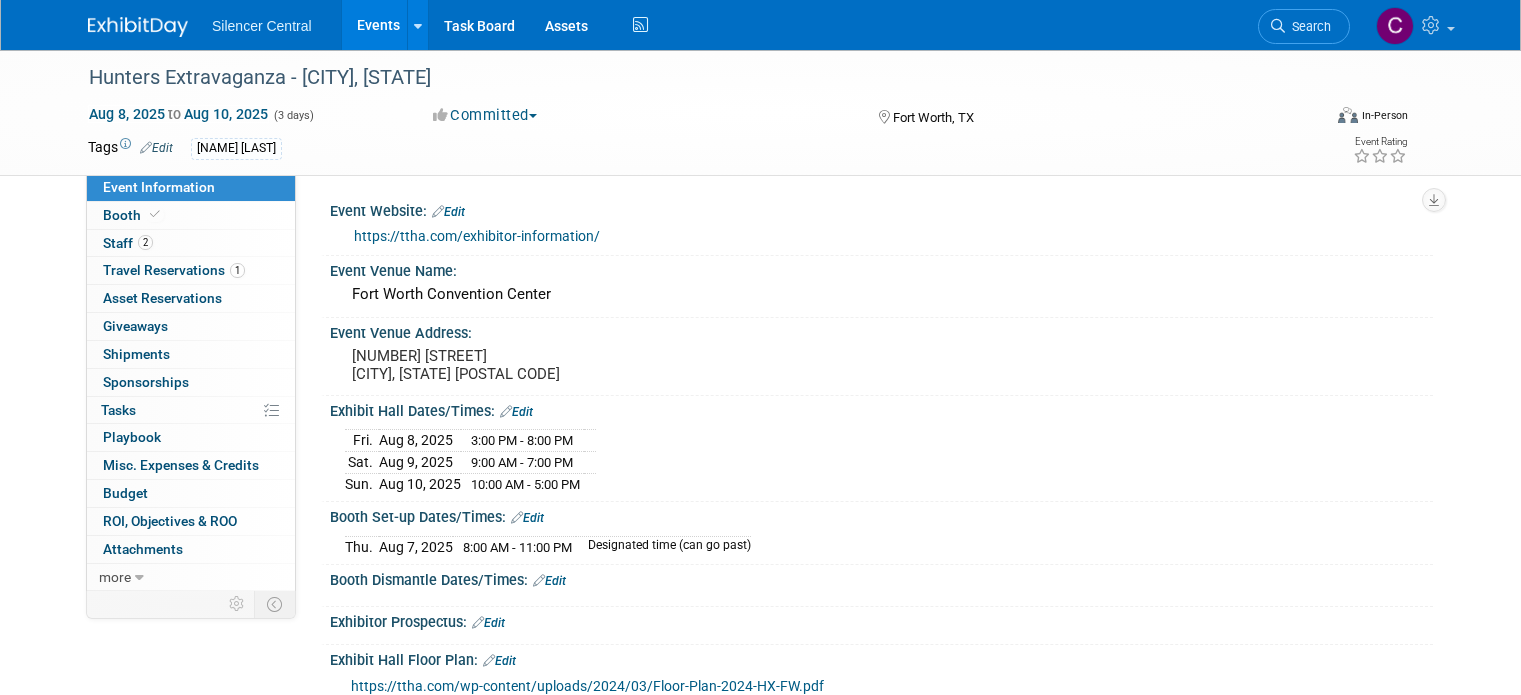 scroll, scrollTop: 0, scrollLeft: 0, axis: both 